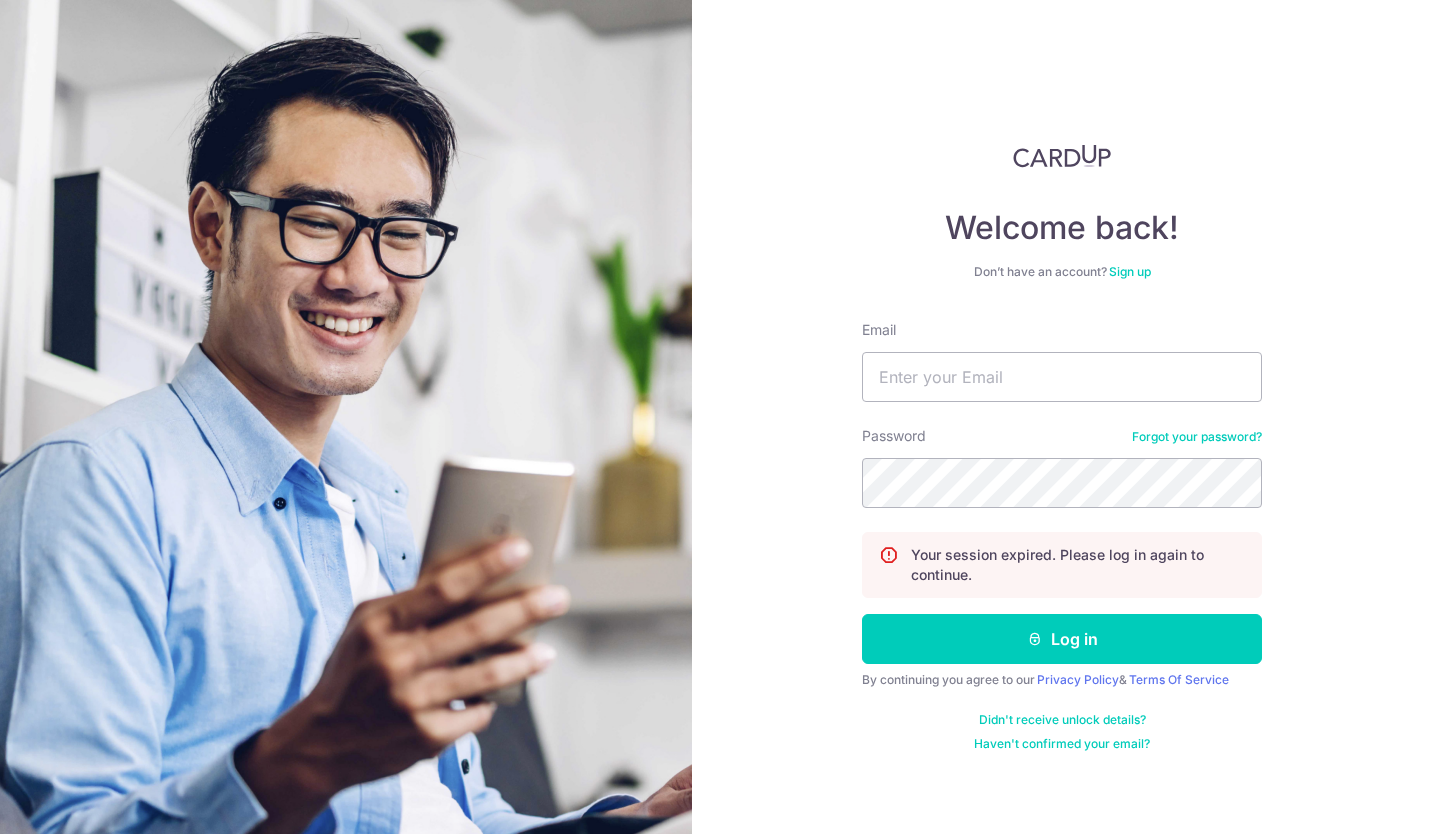 scroll, scrollTop: 0, scrollLeft: 0, axis: both 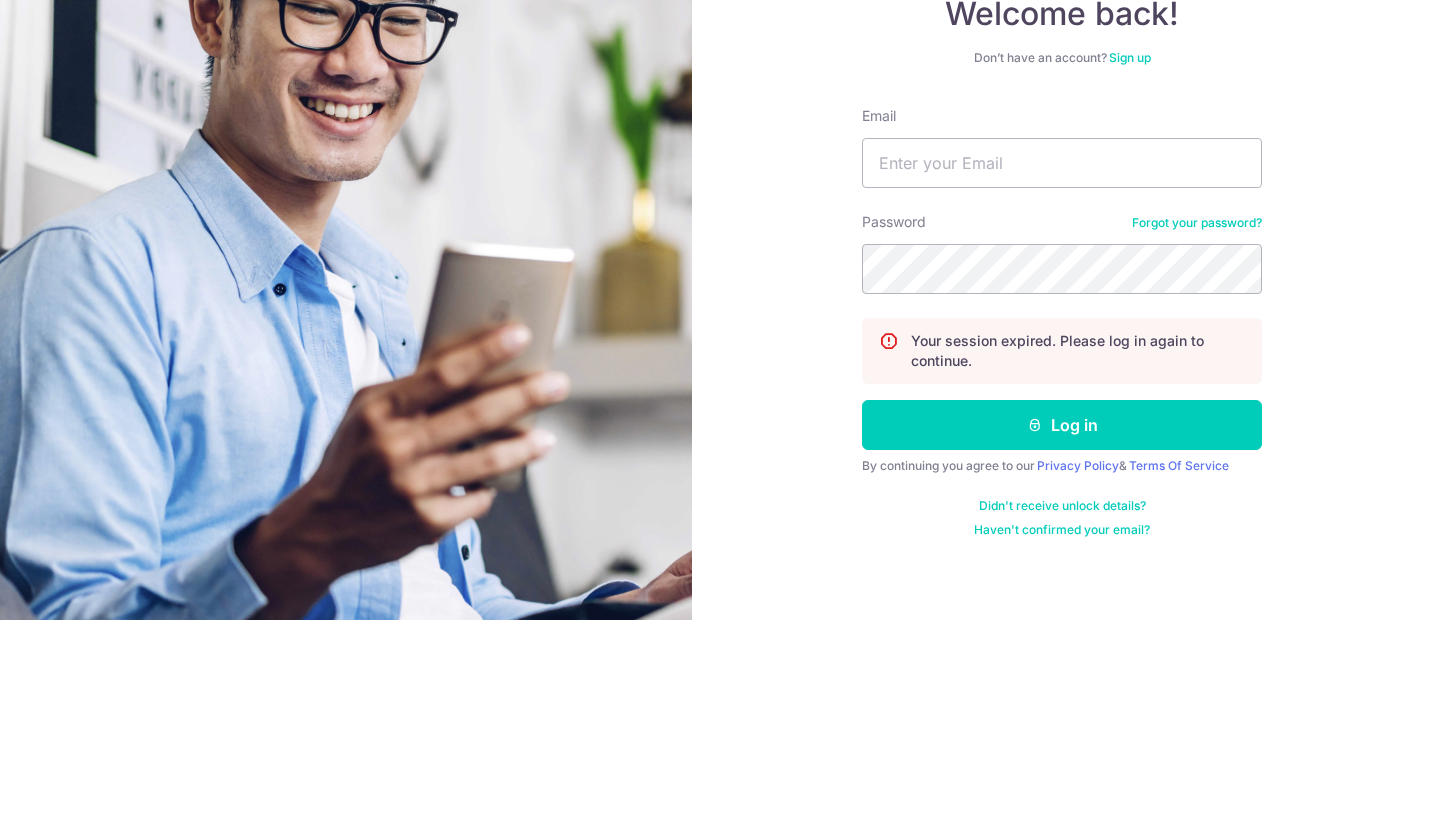 click on "Email" at bounding box center [1062, 377] 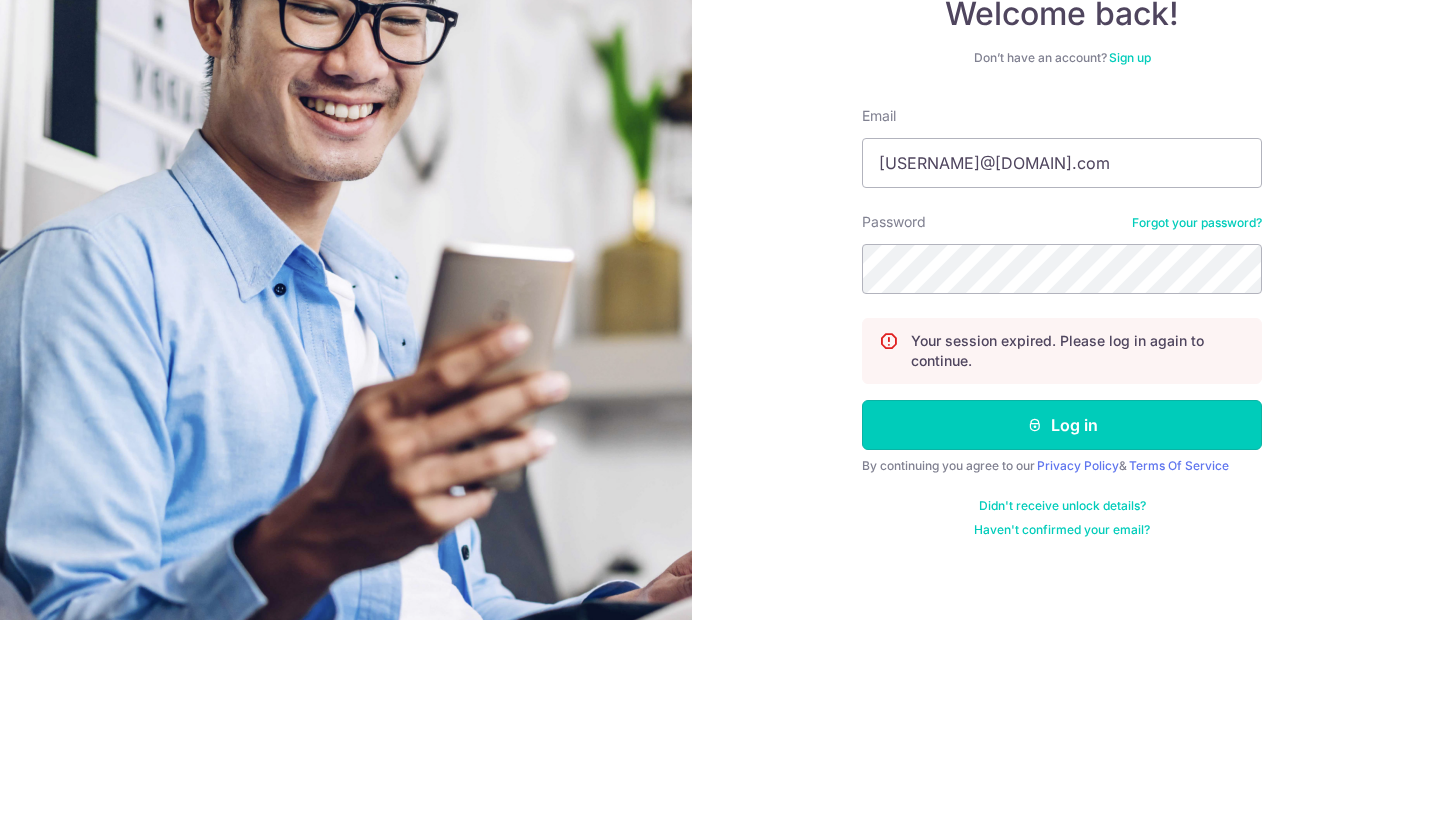 click on "Log in" at bounding box center (1062, 639) 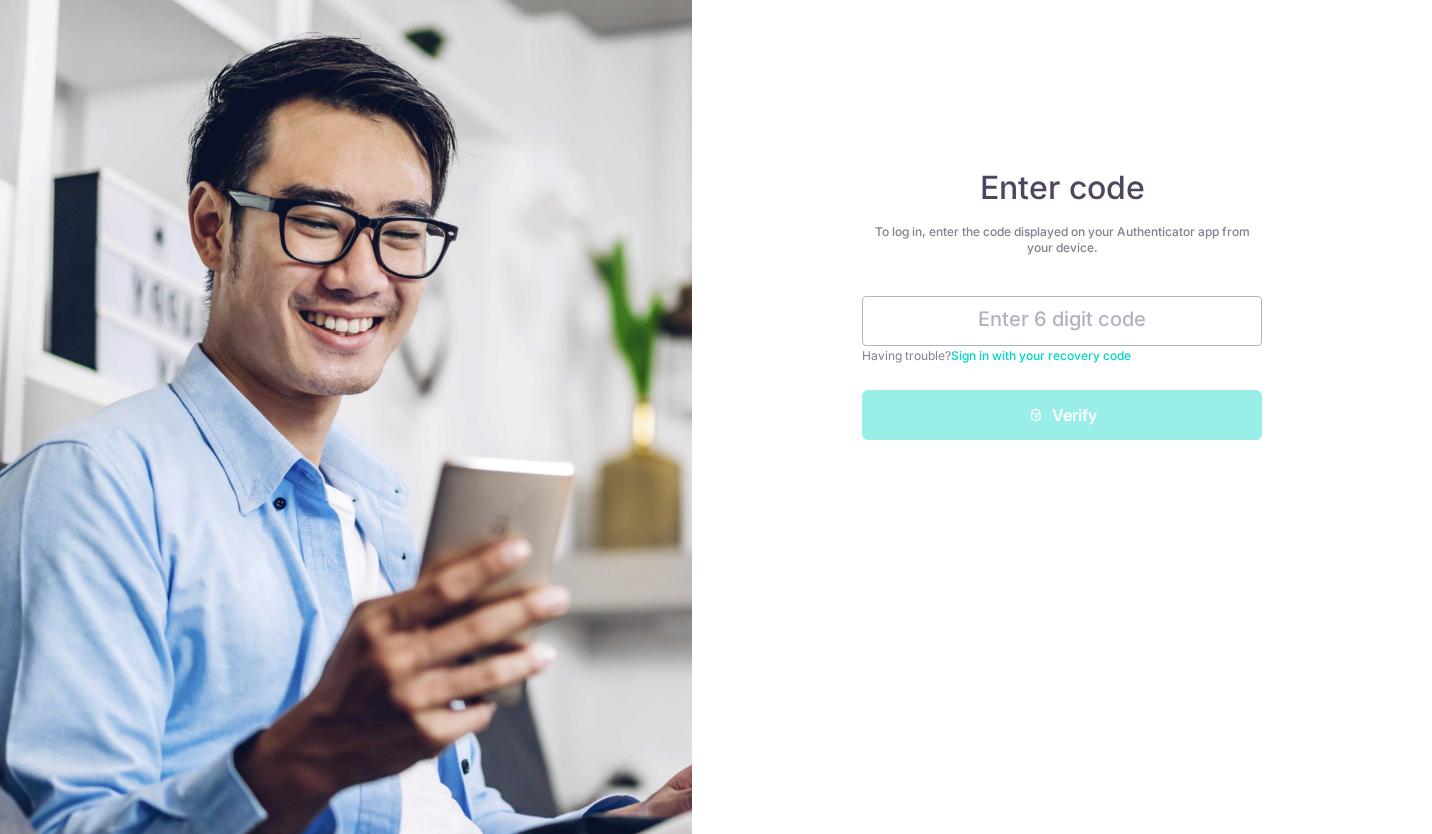 scroll, scrollTop: 0, scrollLeft: 0, axis: both 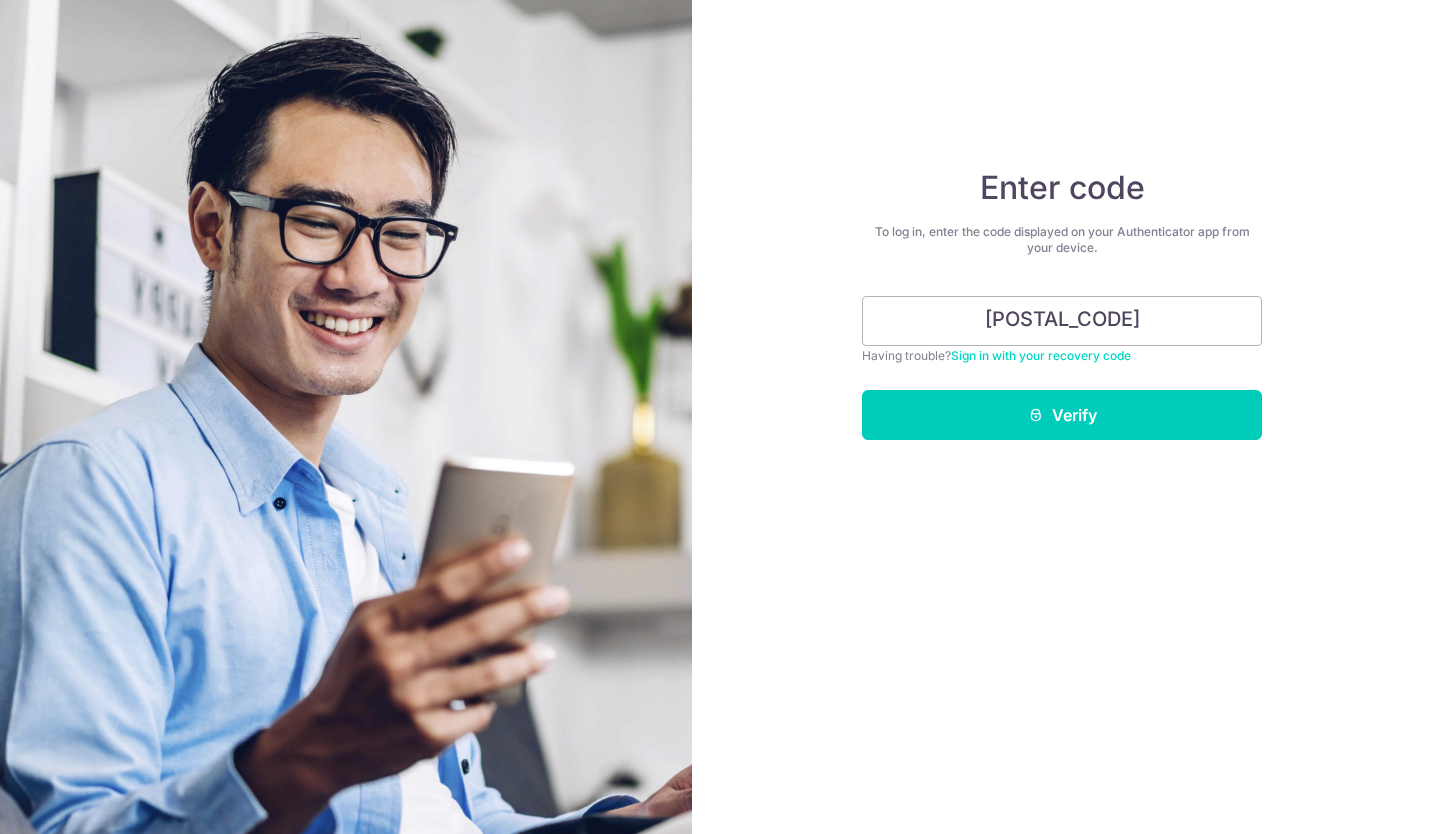 type on "988010" 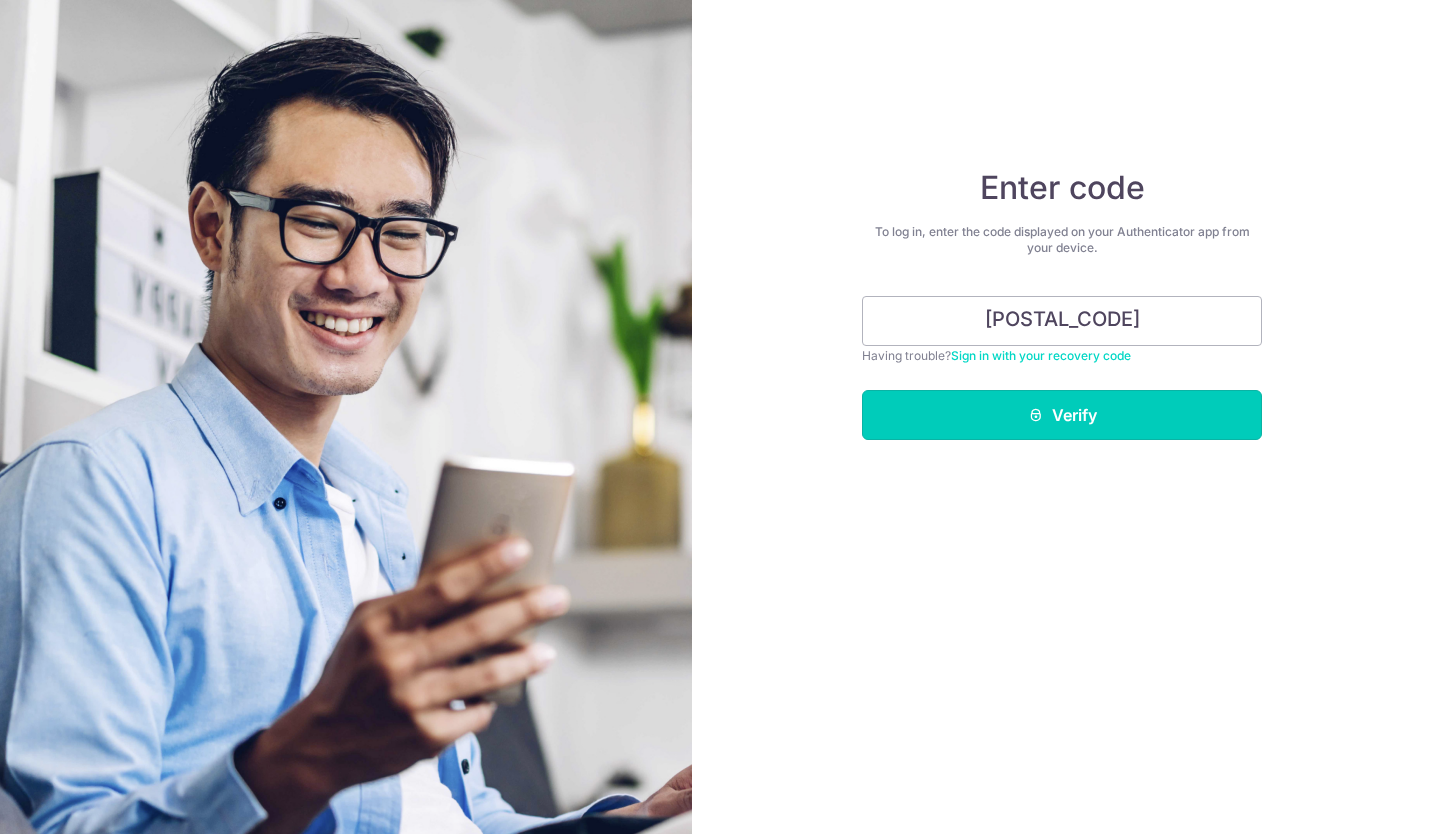 click on "Verify" at bounding box center (1062, 415) 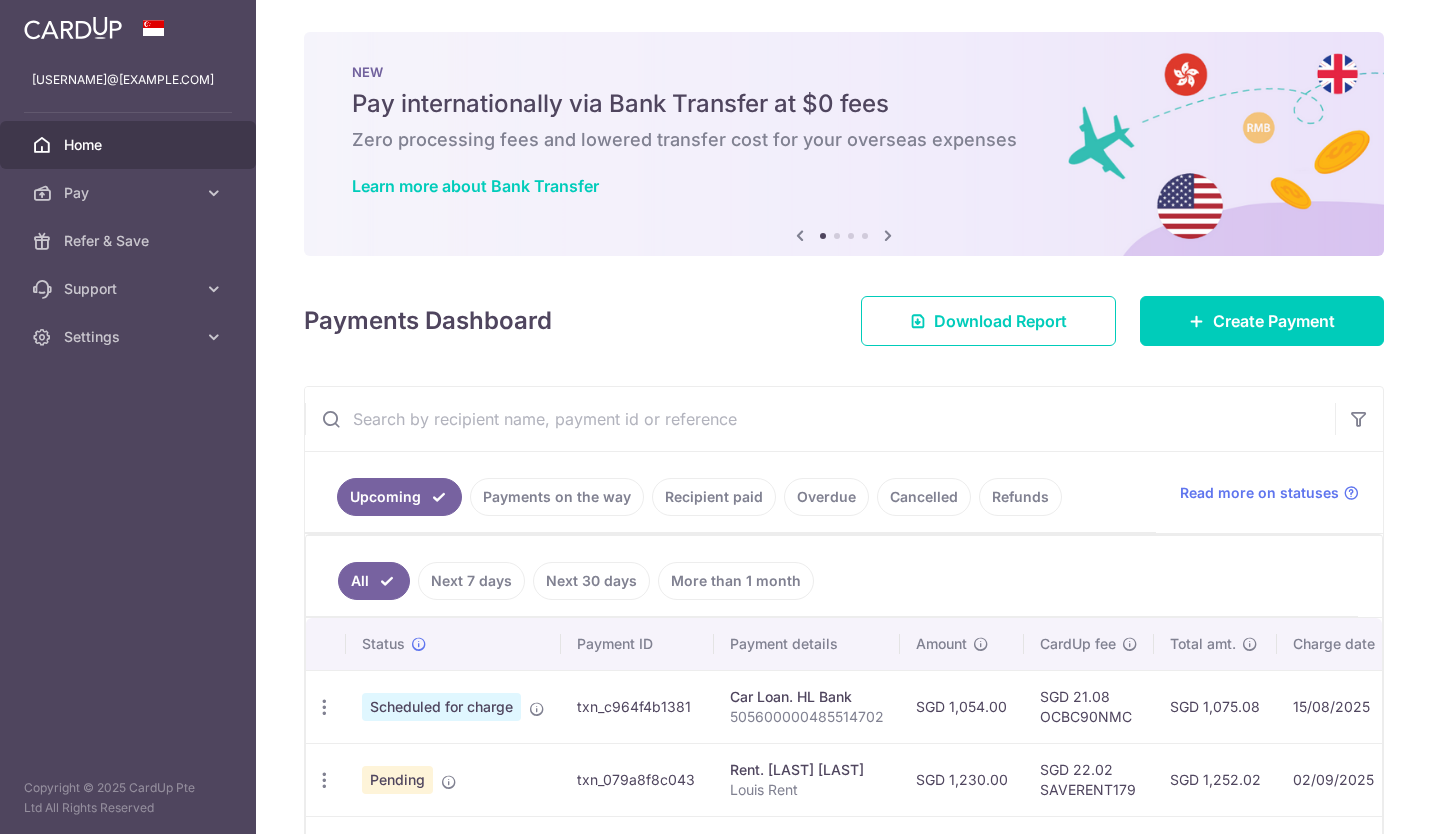 scroll, scrollTop: 0, scrollLeft: 0, axis: both 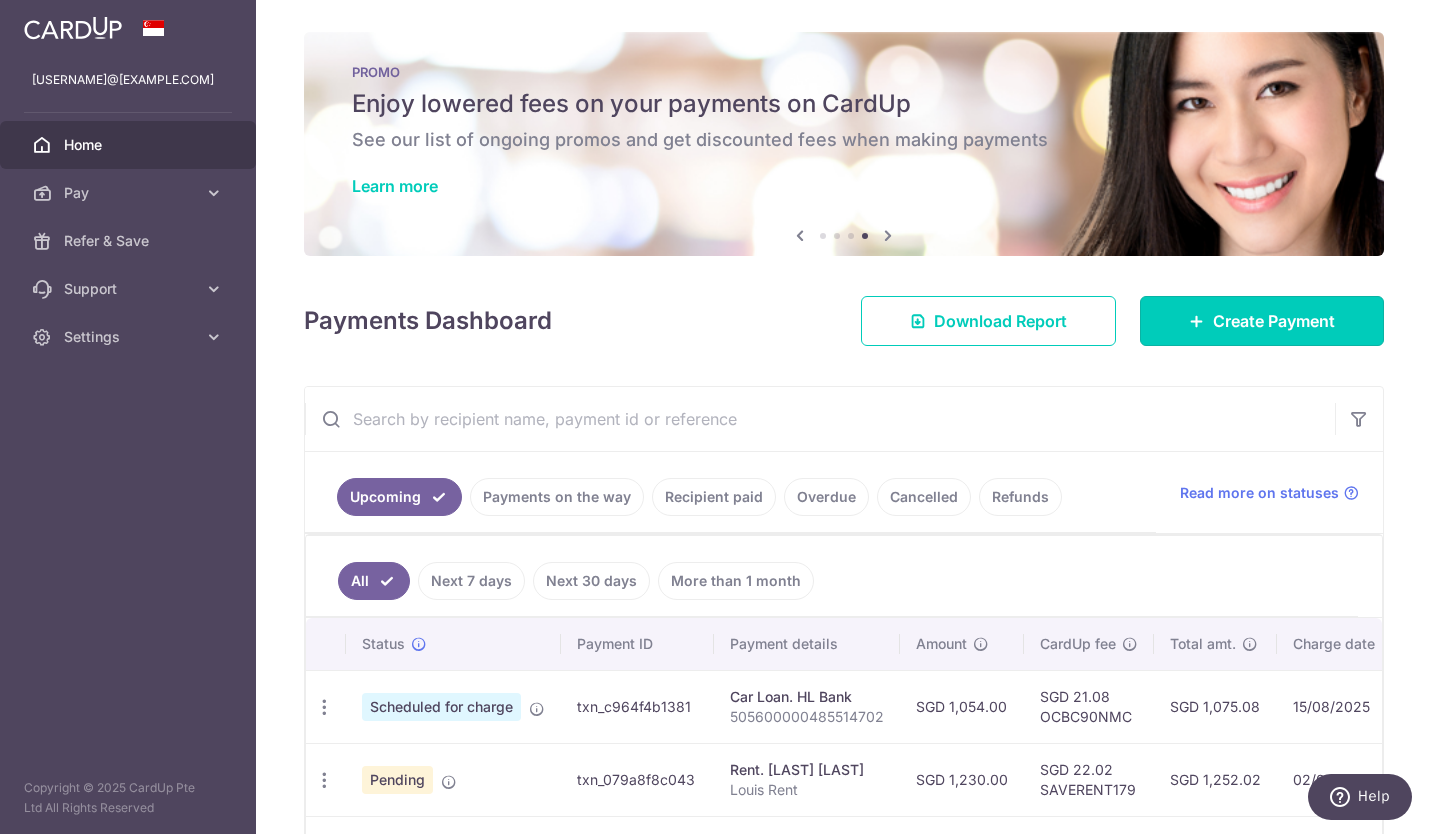 click on "Create Payment" at bounding box center (1262, 321) 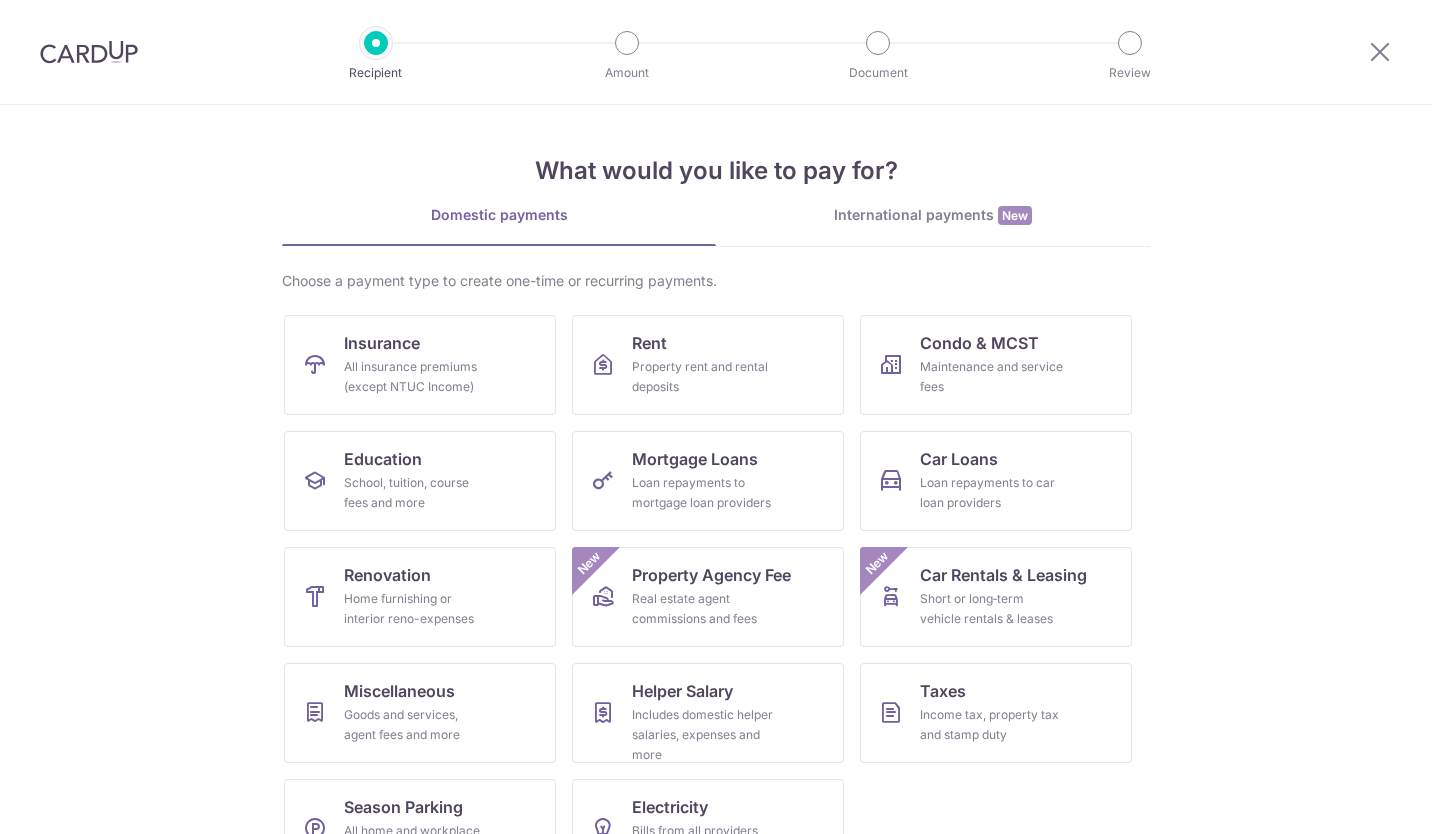 scroll, scrollTop: 0, scrollLeft: 0, axis: both 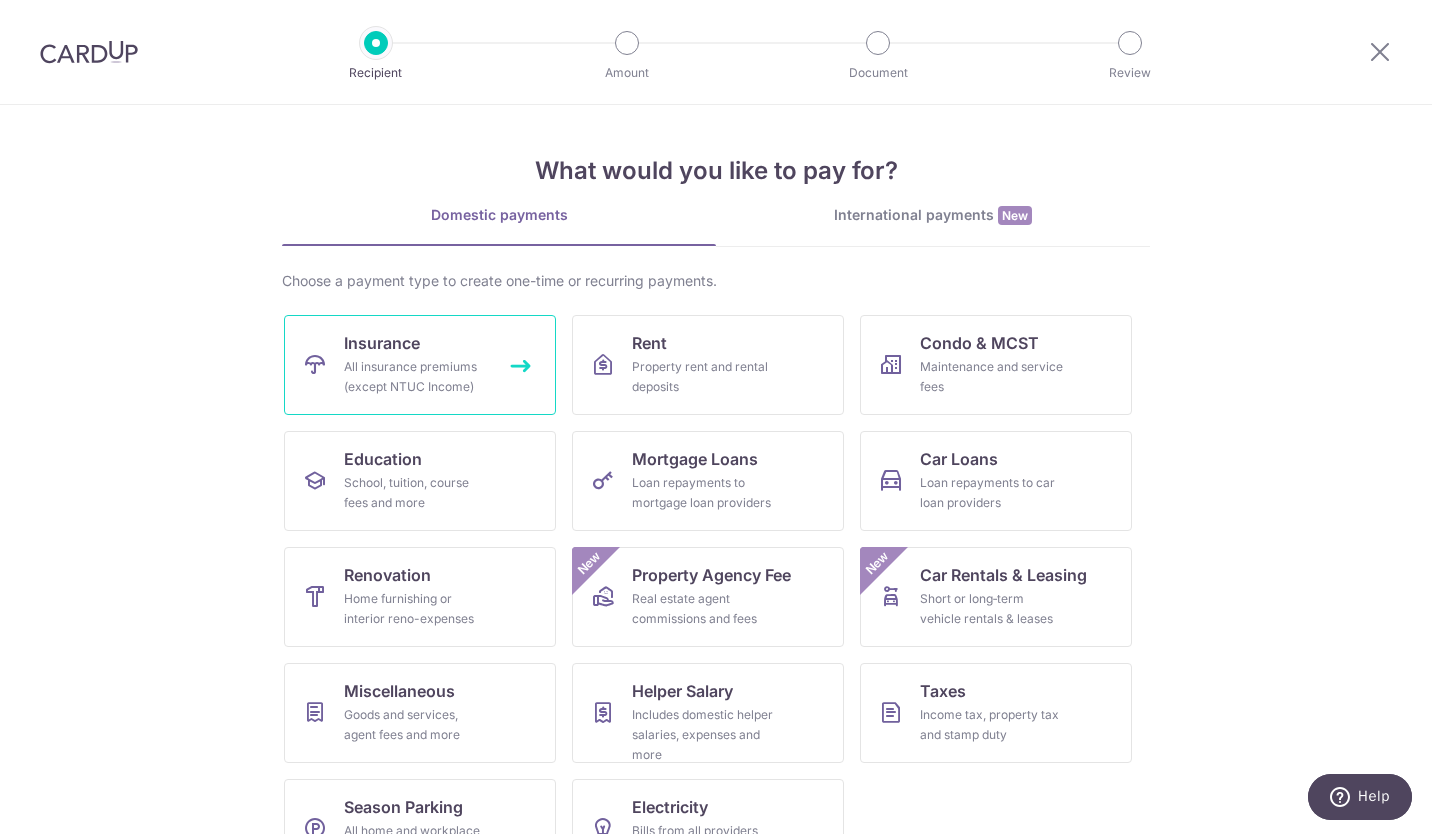 click on "Insurance All insurance premiums (except NTUC Income)" at bounding box center (420, 365) 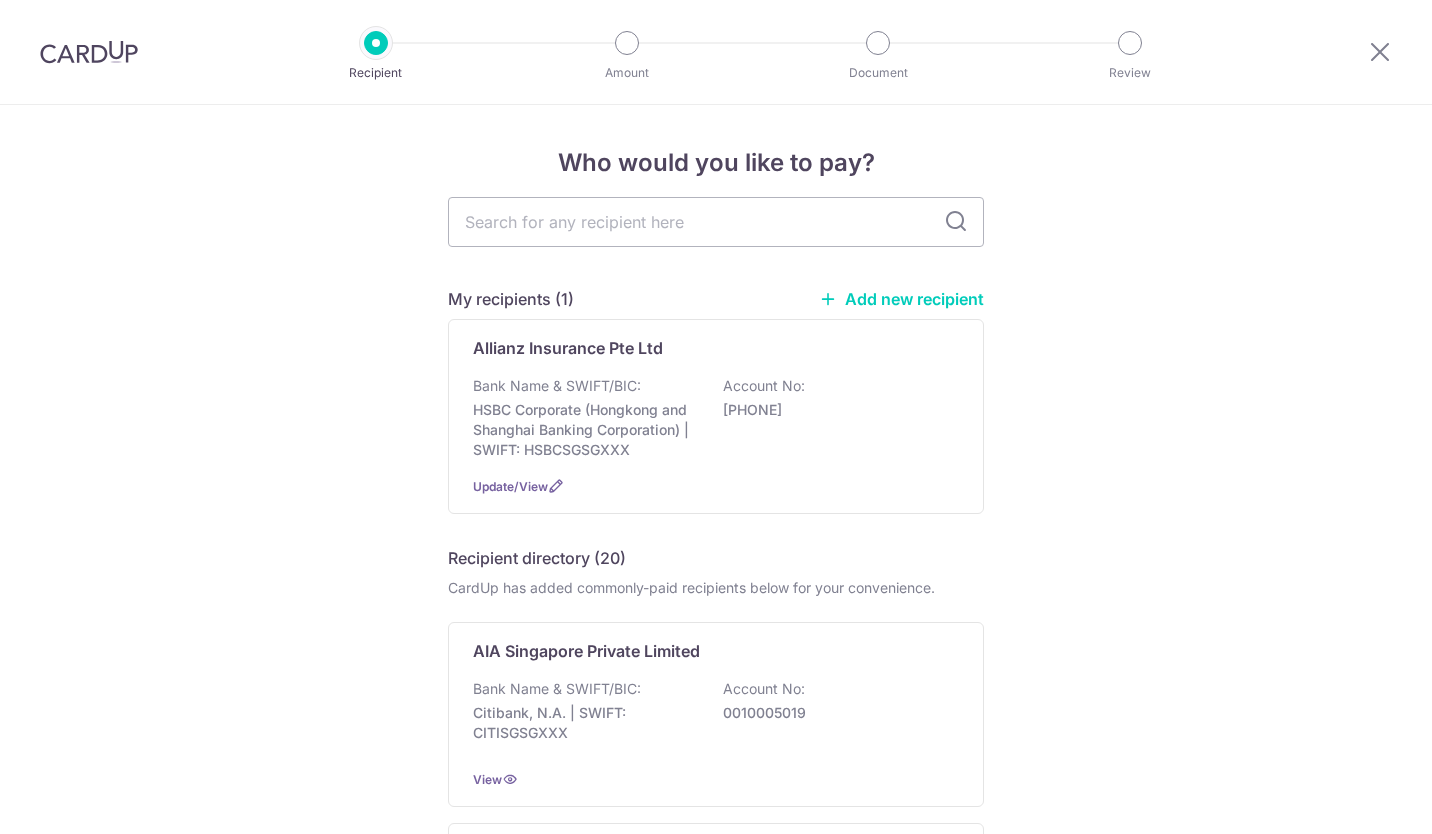 scroll, scrollTop: 0, scrollLeft: 0, axis: both 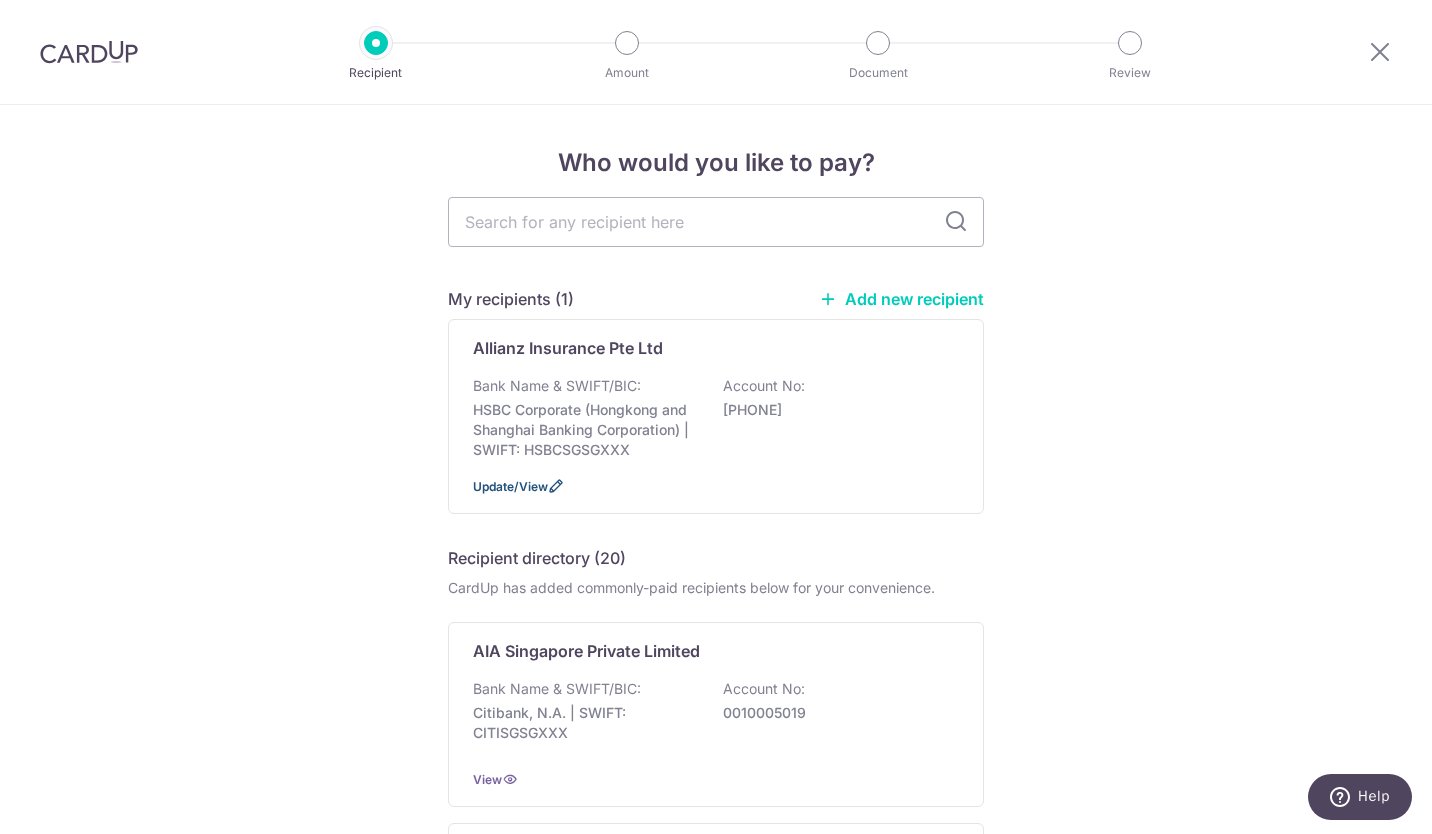 click on "Update/View" at bounding box center [510, 486] 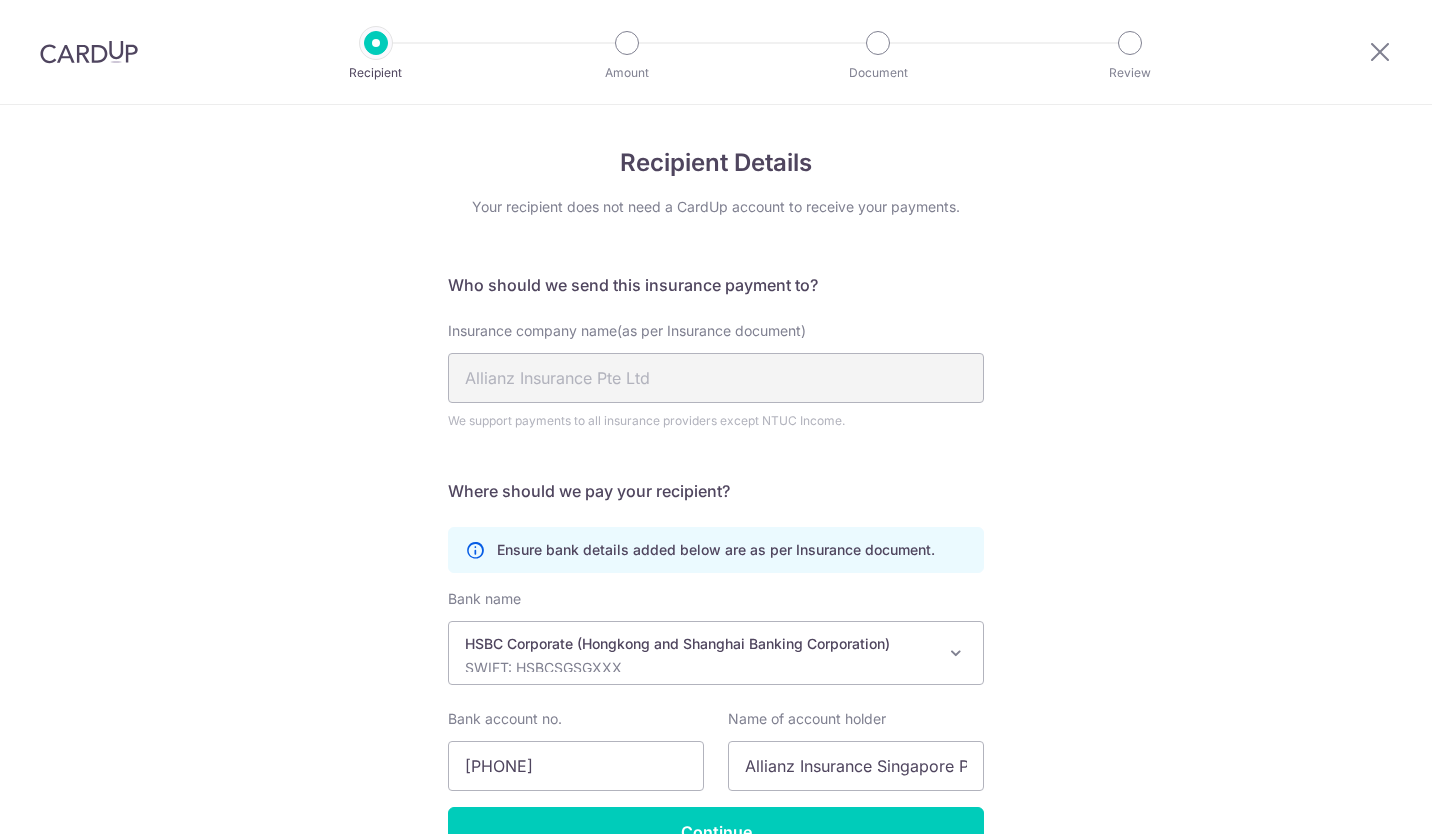 scroll, scrollTop: 0, scrollLeft: 0, axis: both 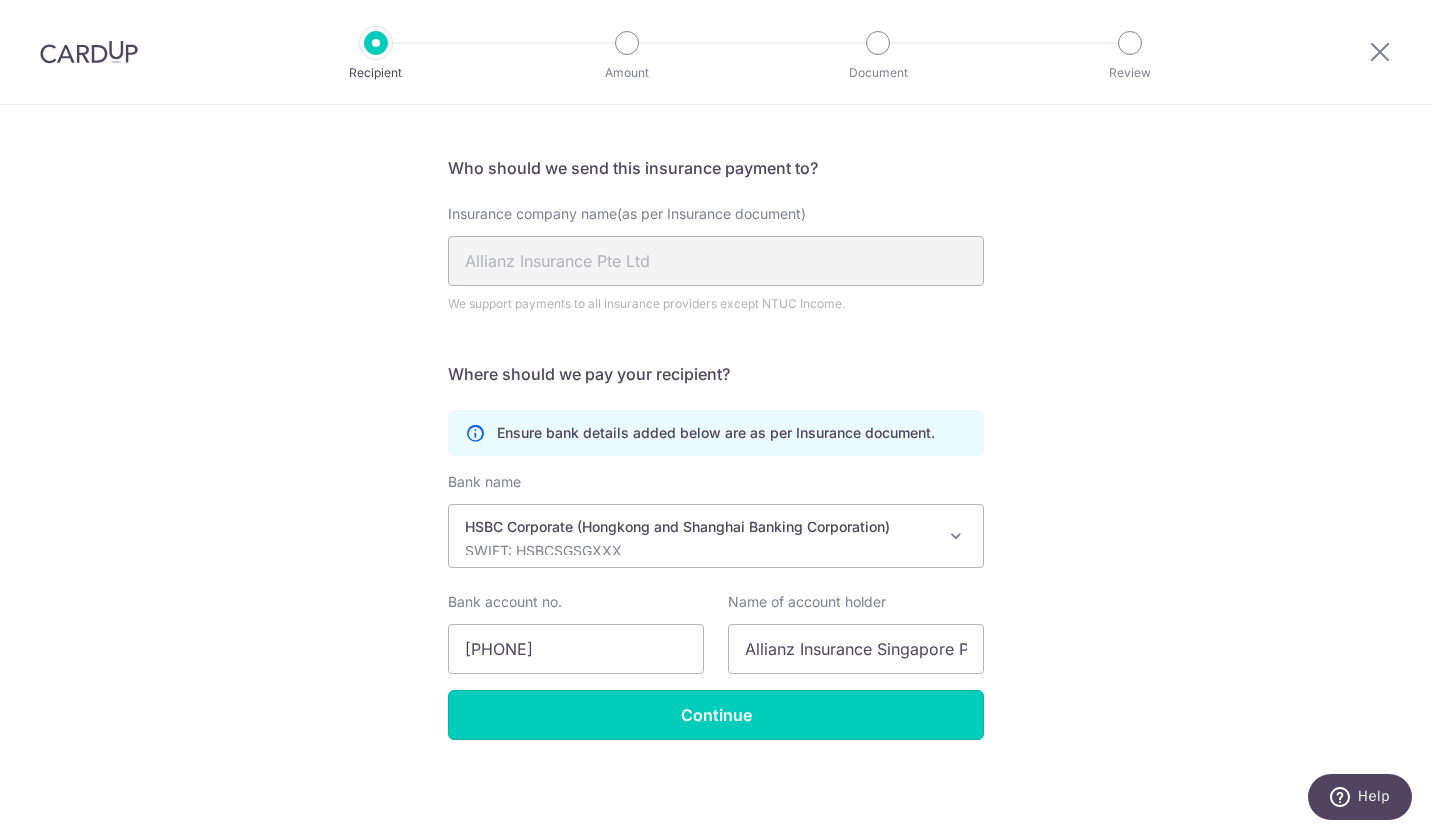 click on "Continue" at bounding box center (716, 715) 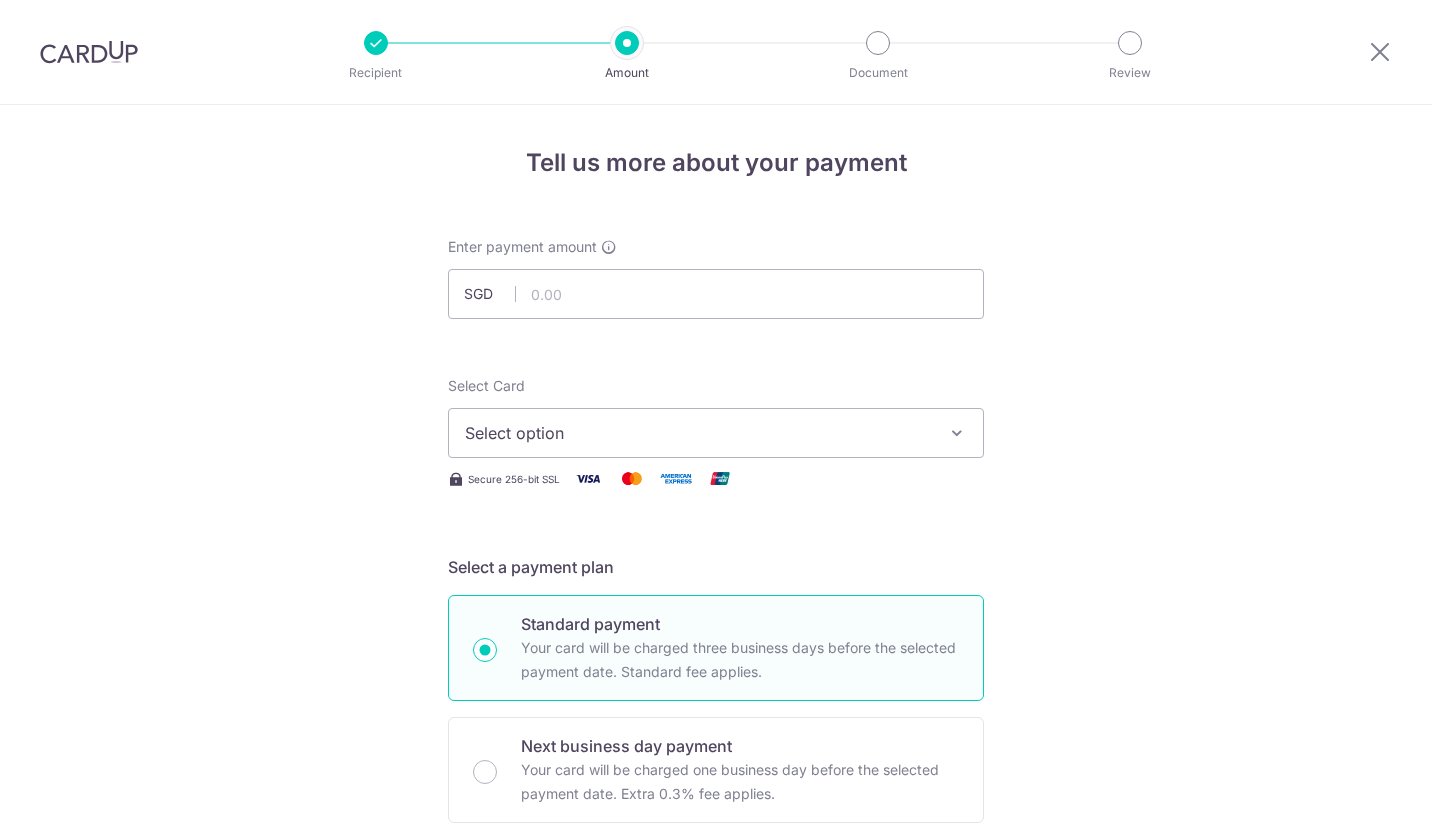 scroll, scrollTop: 0, scrollLeft: 0, axis: both 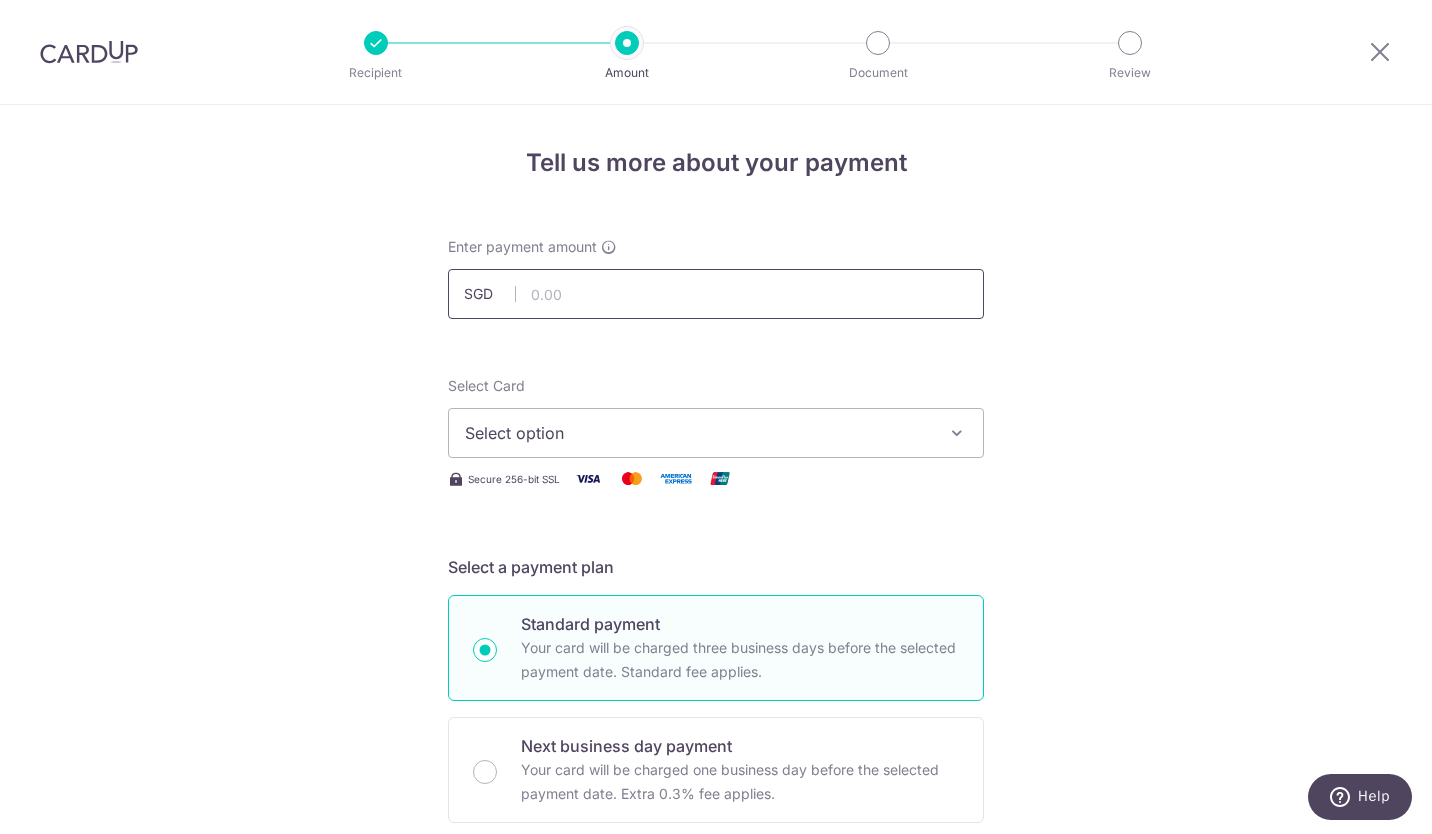 click at bounding box center (716, 294) 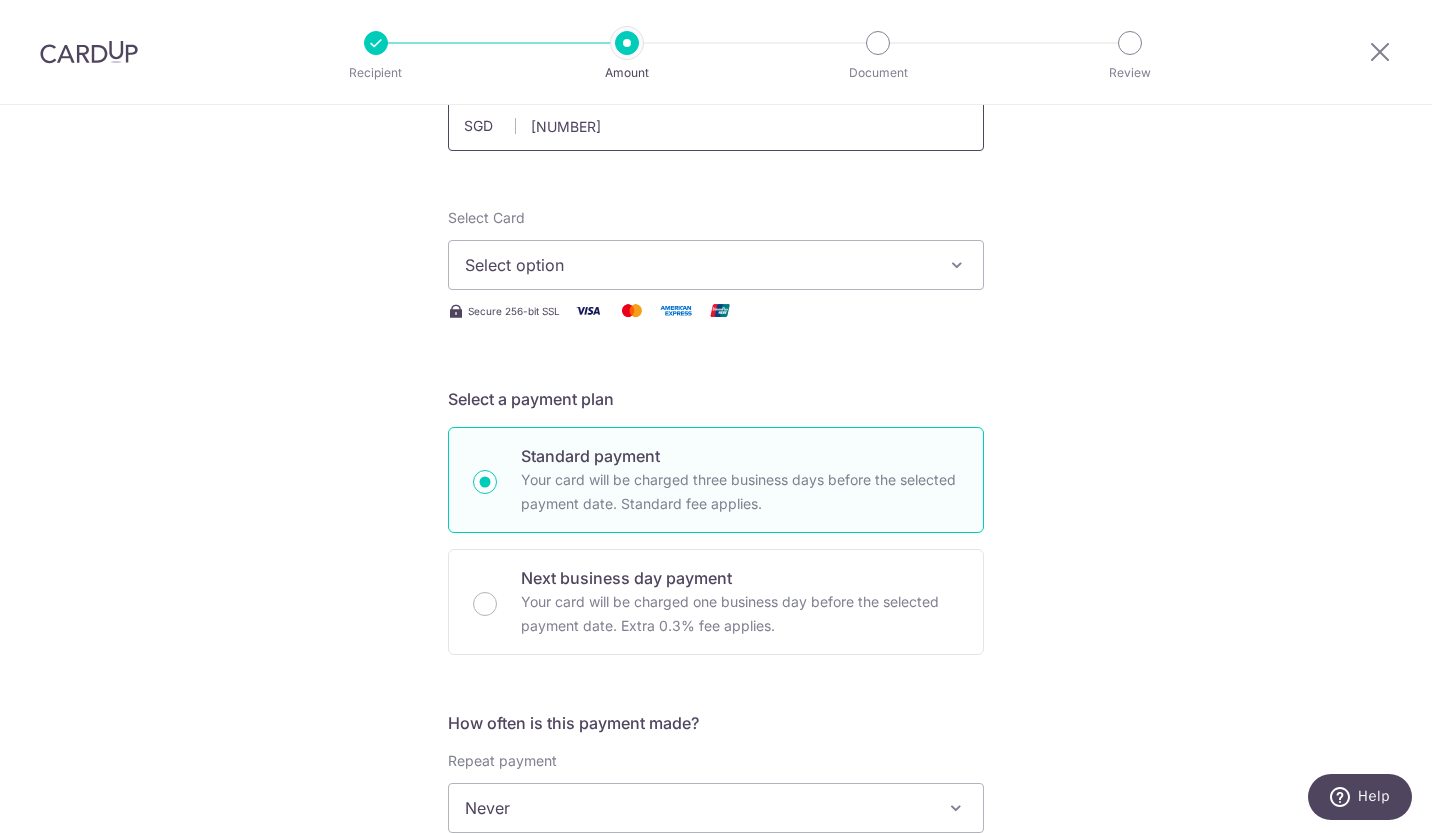 scroll, scrollTop: 159, scrollLeft: 0, axis: vertical 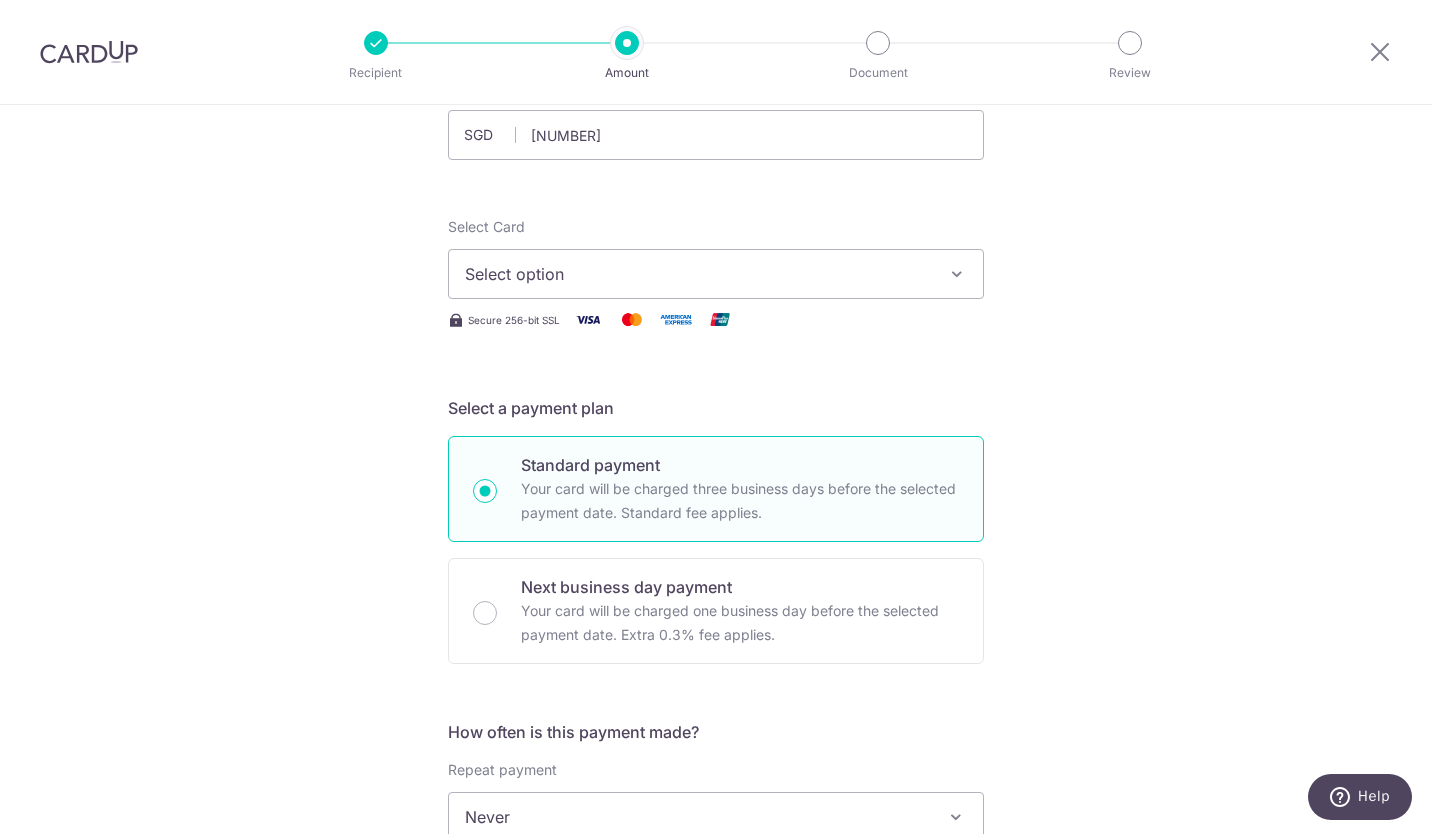 click on "Select option" at bounding box center (716, 274) 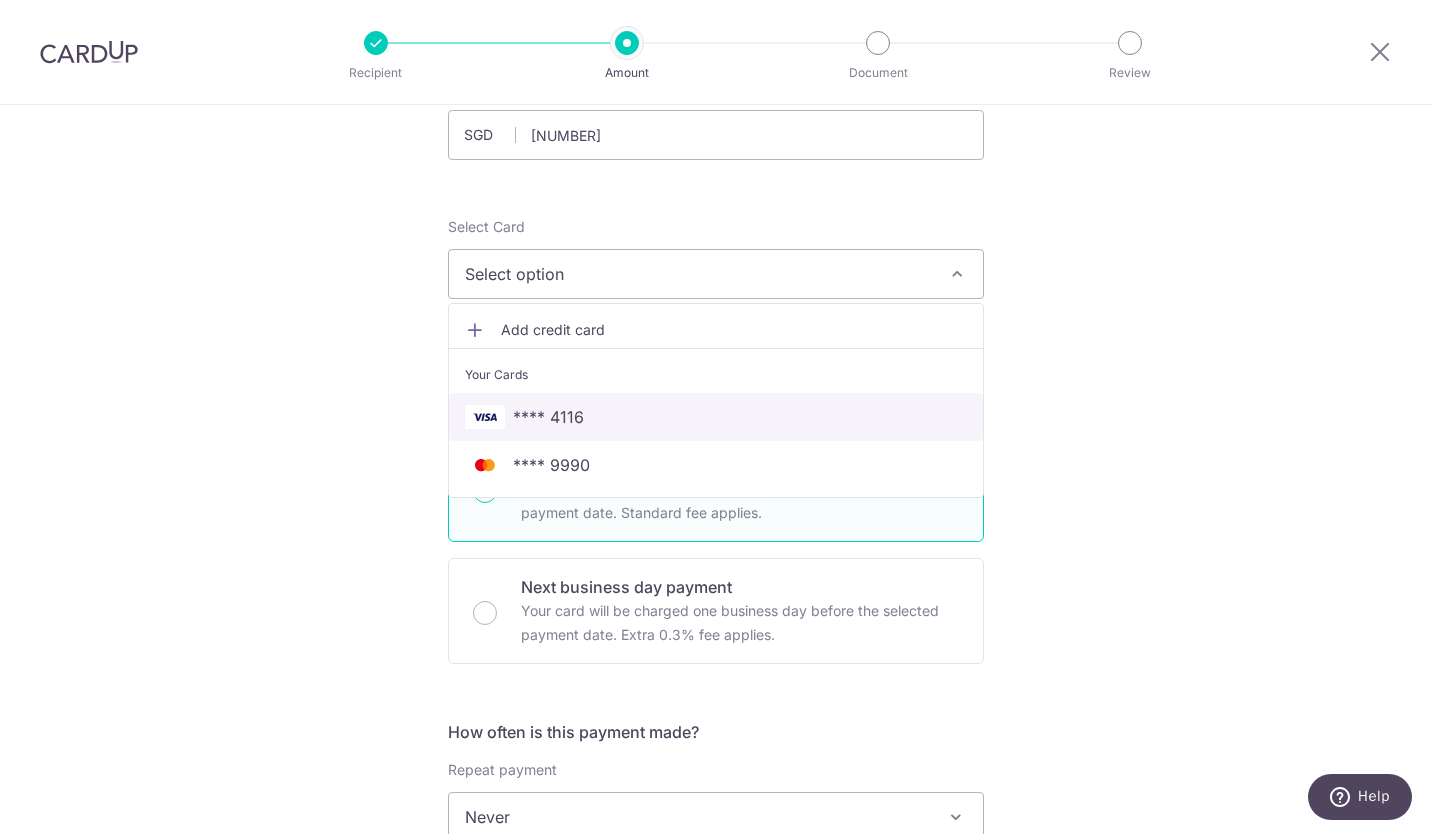 click on "**** 4116" at bounding box center (548, 417) 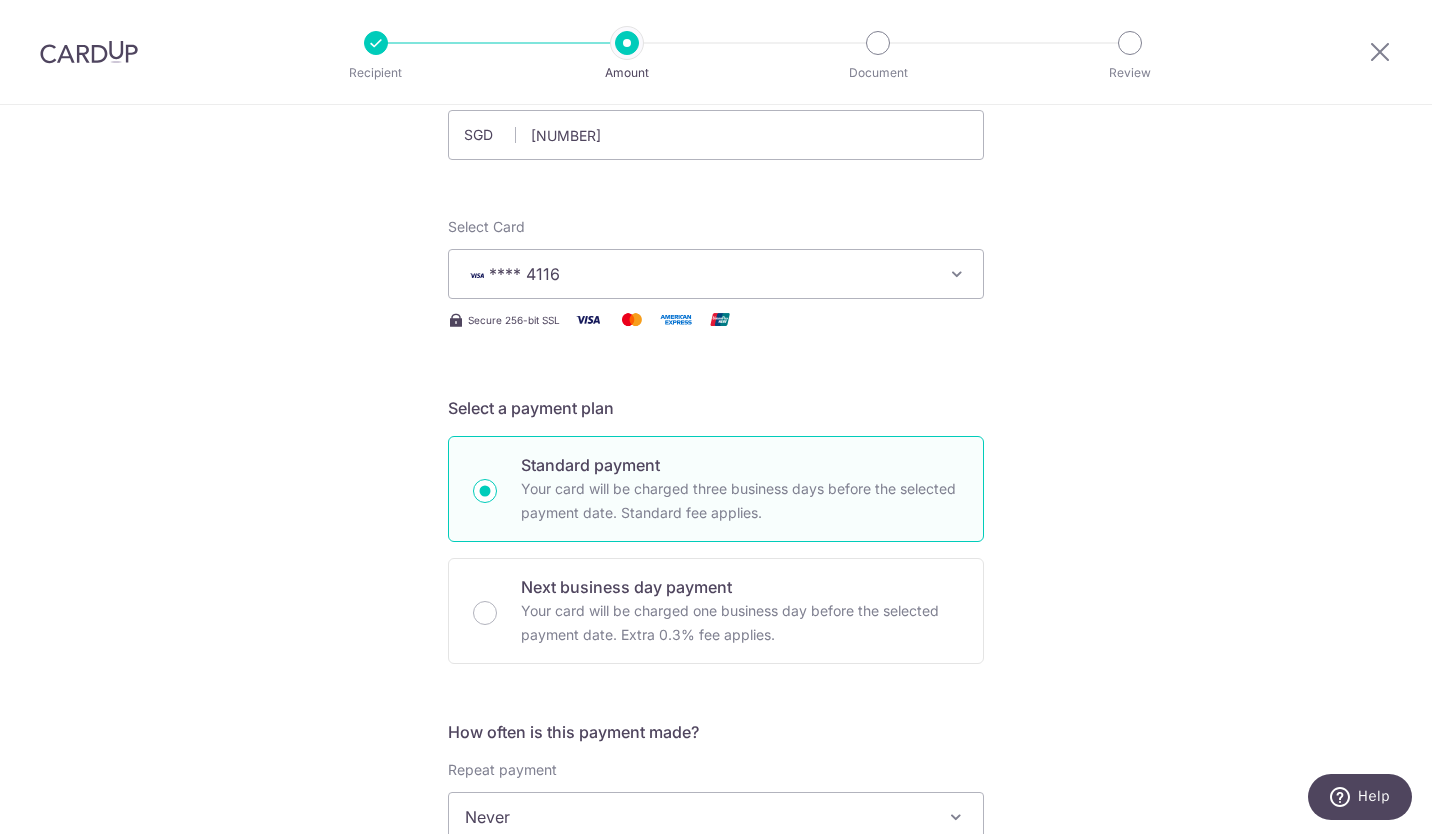 click on "Tell us more about your payment
Enter payment amount
SGD
1,561.12
1561.12
Select Card
**** 4116
Add credit card
Your Cards
**** 4116
**** 9990
Secure 256-bit SSL
Text
New card details
Card
Secure 256-bit SSL" at bounding box center (716, 850) 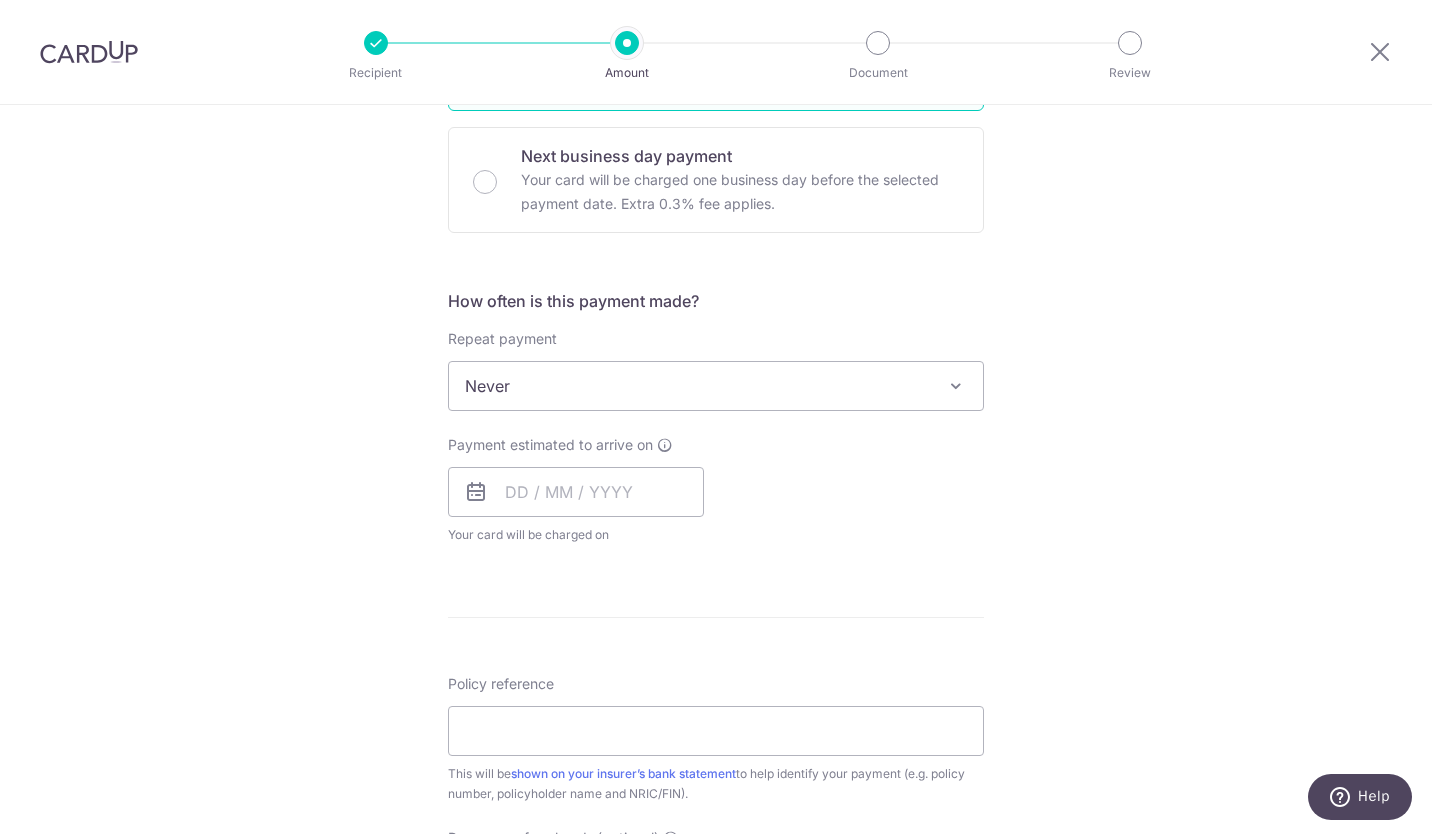 scroll, scrollTop: 585, scrollLeft: 0, axis: vertical 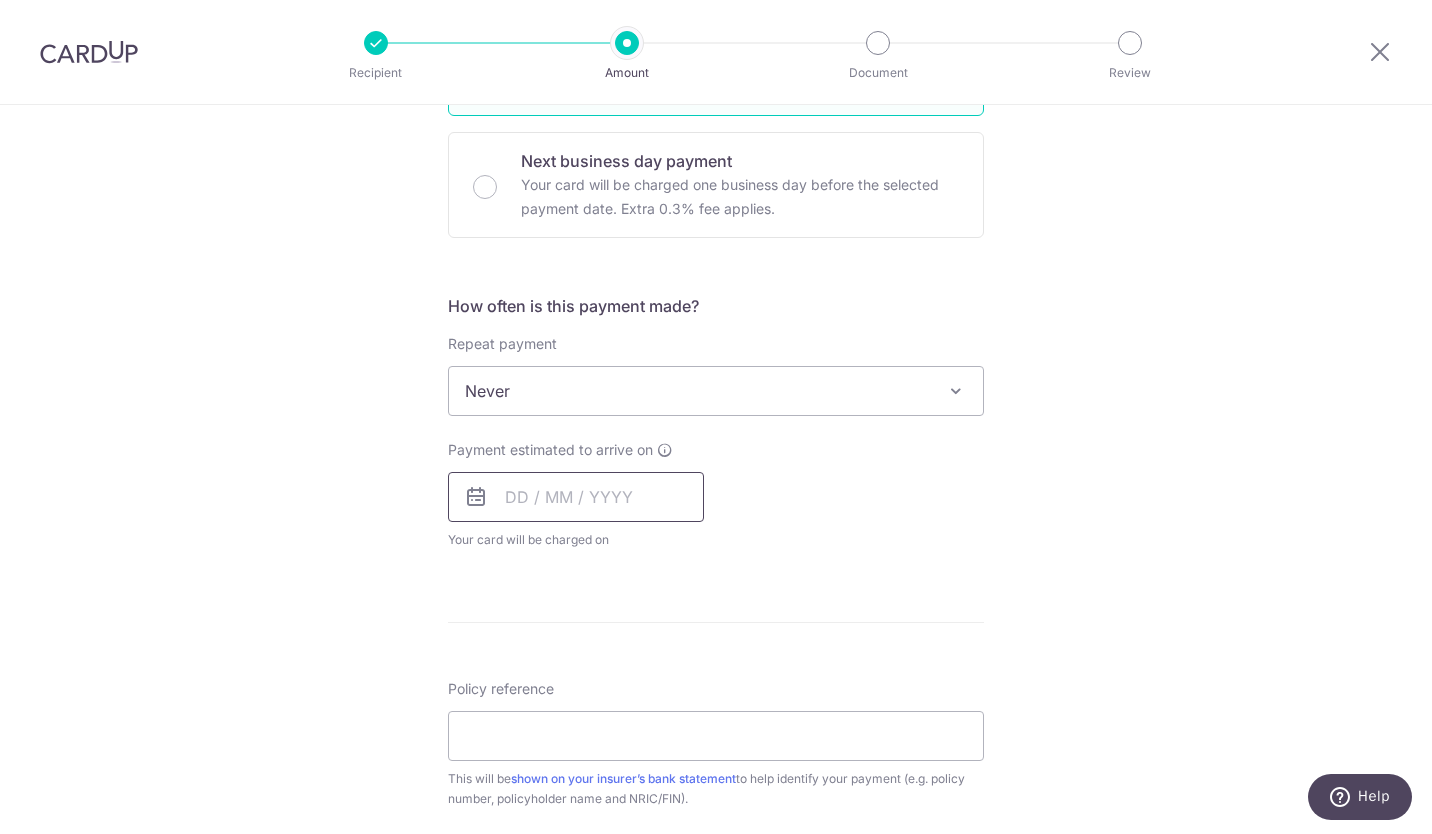 click at bounding box center (576, 497) 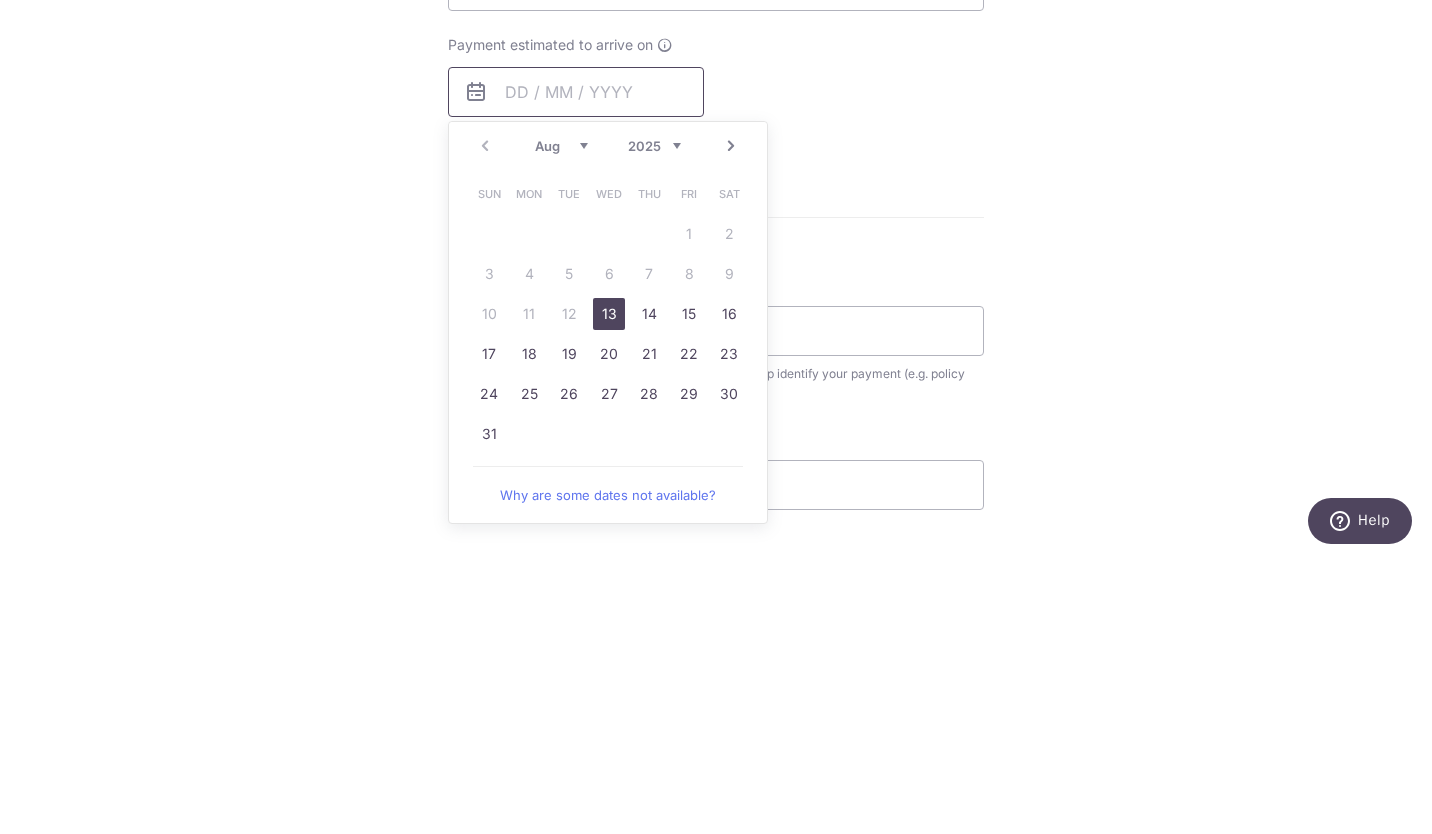 scroll, scrollTop: 708, scrollLeft: 0, axis: vertical 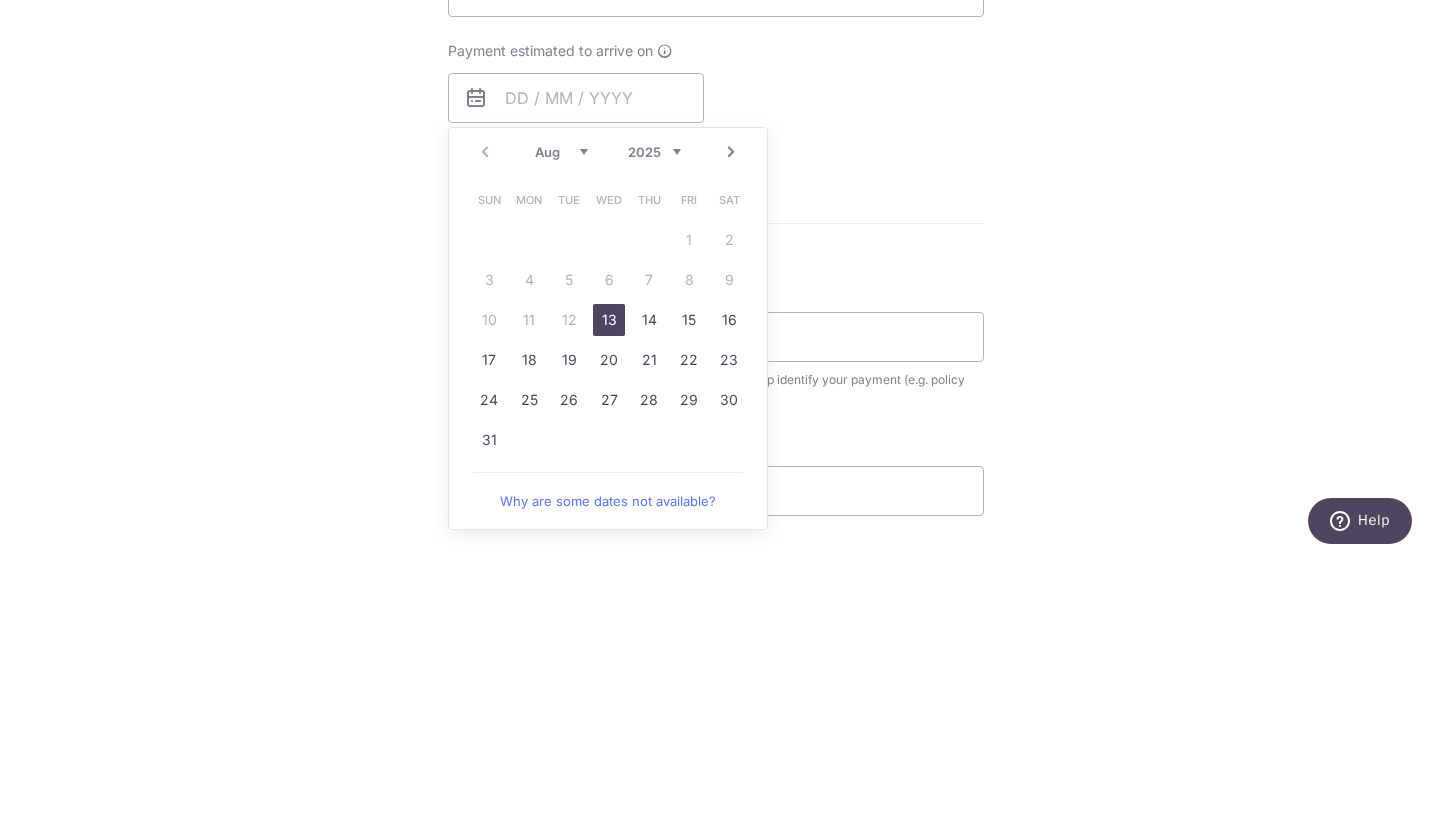 click on "13" at bounding box center [609, 596] 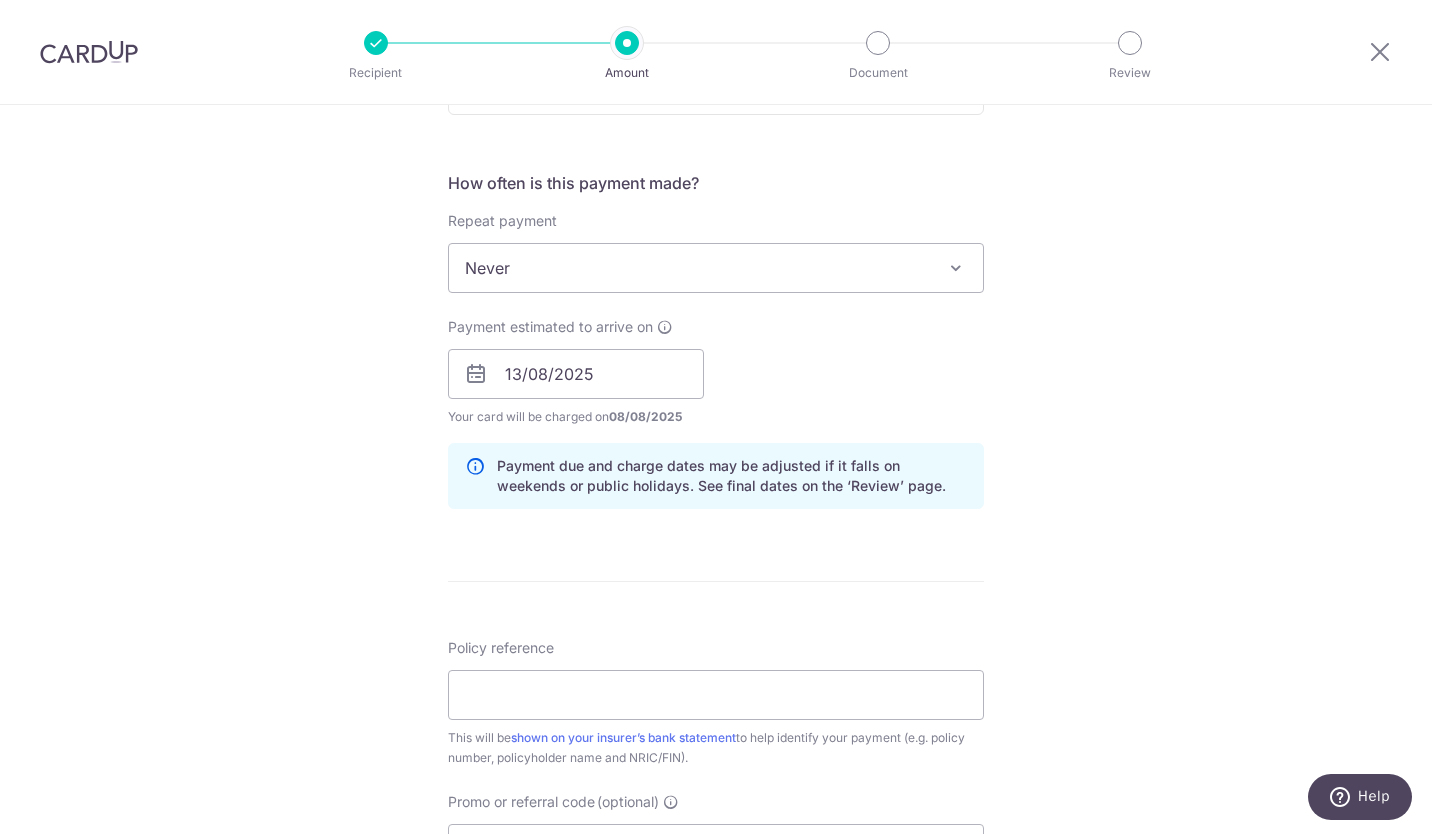 click on "Tell us more about your payment
Enter payment amount
SGD
1,561.12
1561.12
Select Card
**** 4116
Add credit card
Your Cards
**** 4116
**** 9990
Secure 256-bit SSL
Text
New card details
Card
Secure 256-bit SSL" at bounding box center (716, 342) 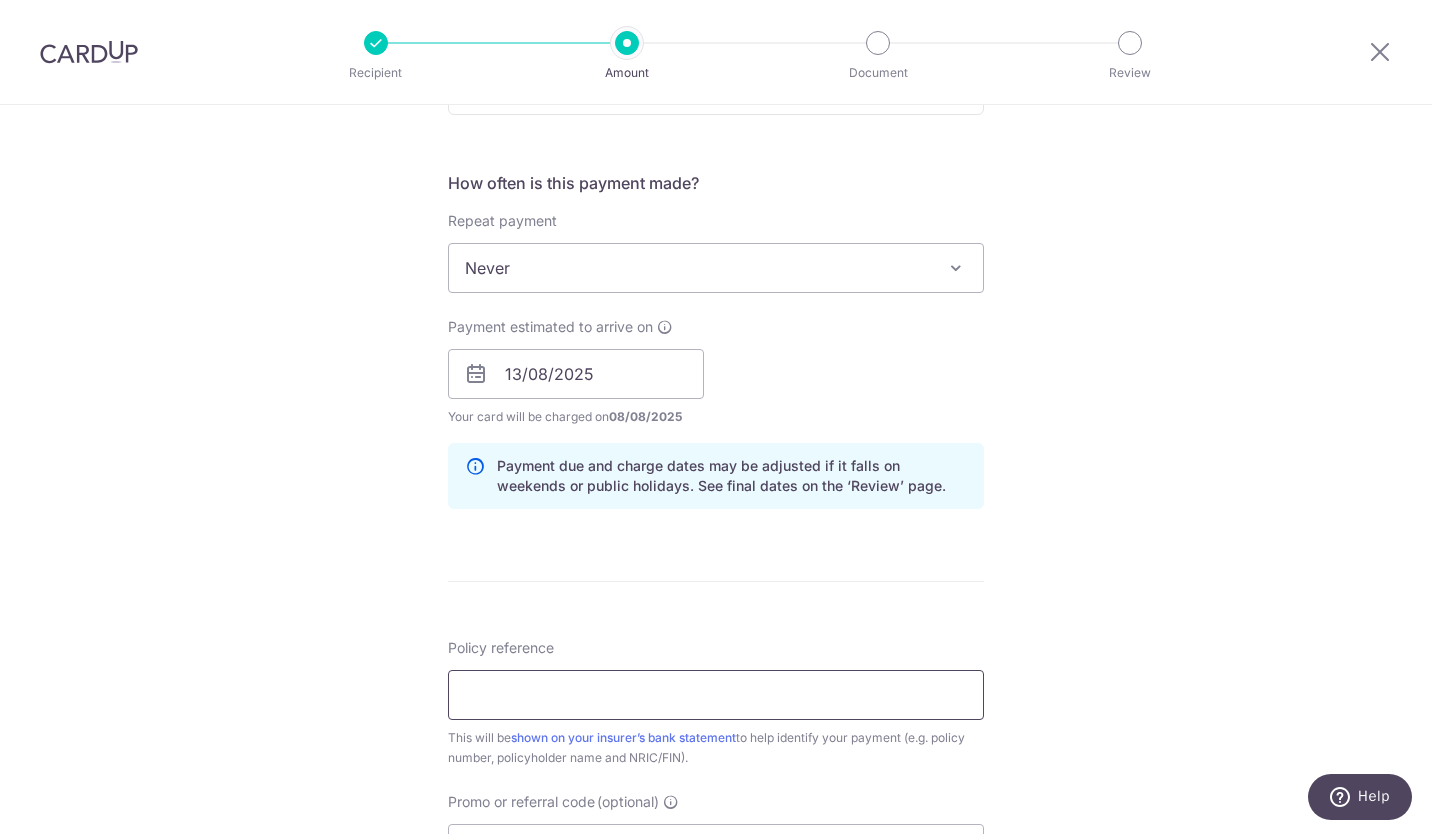 click on "Policy reference" at bounding box center (716, 695) 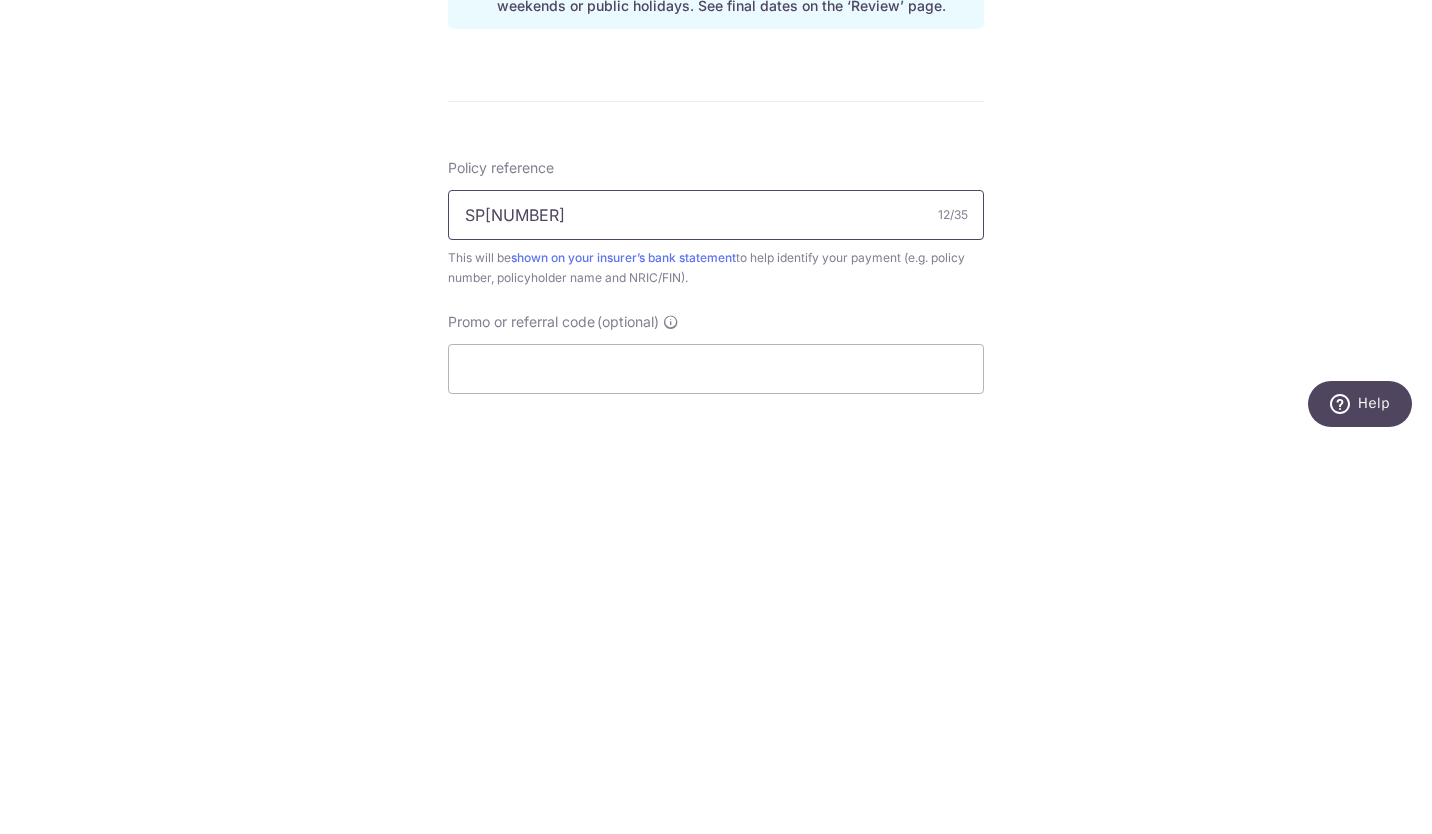scroll, scrollTop: 789, scrollLeft: 0, axis: vertical 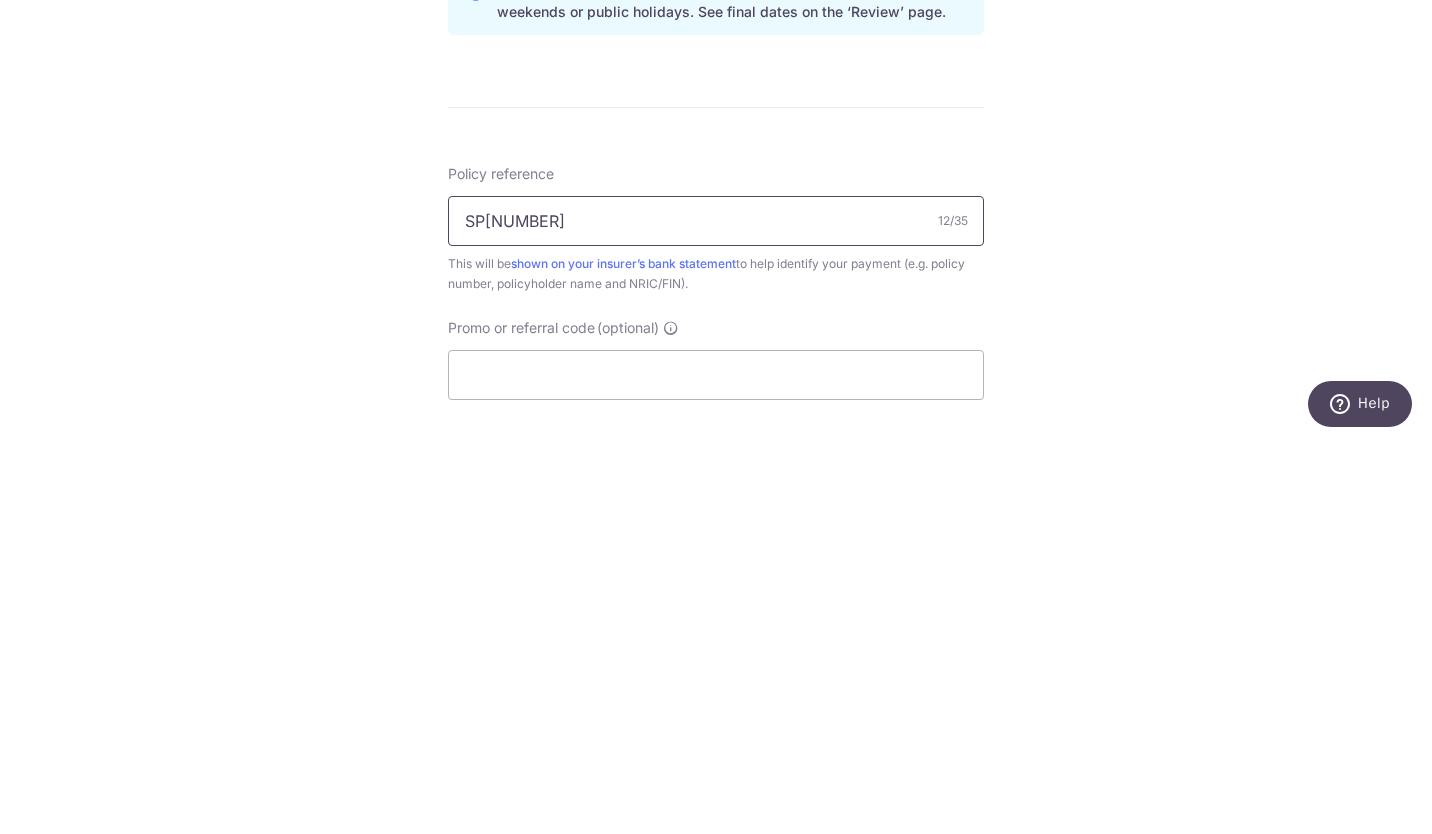 type on "SP2032318106" 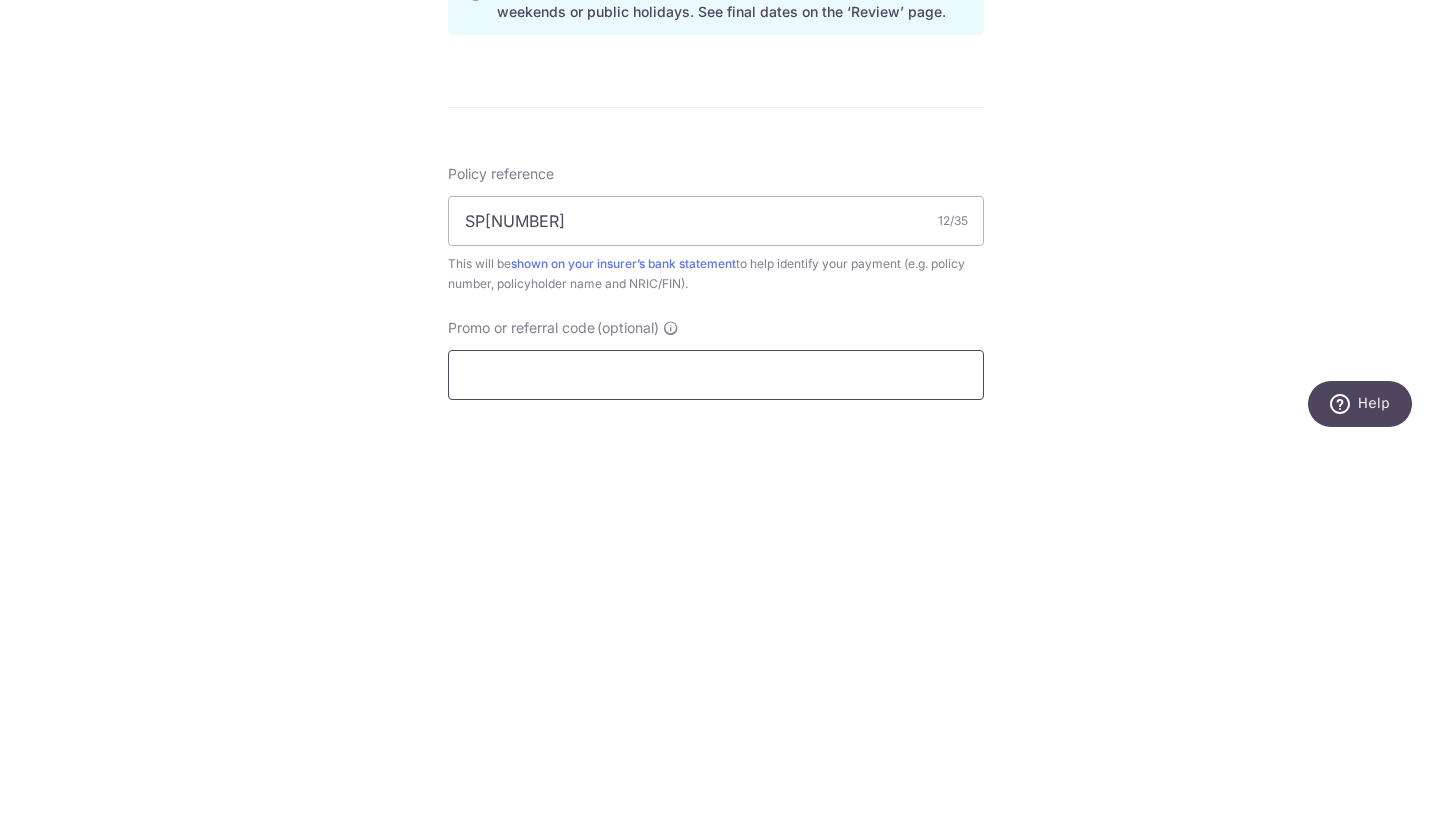 click on "Promo or referral code
(optional)" at bounding box center (716, 768) 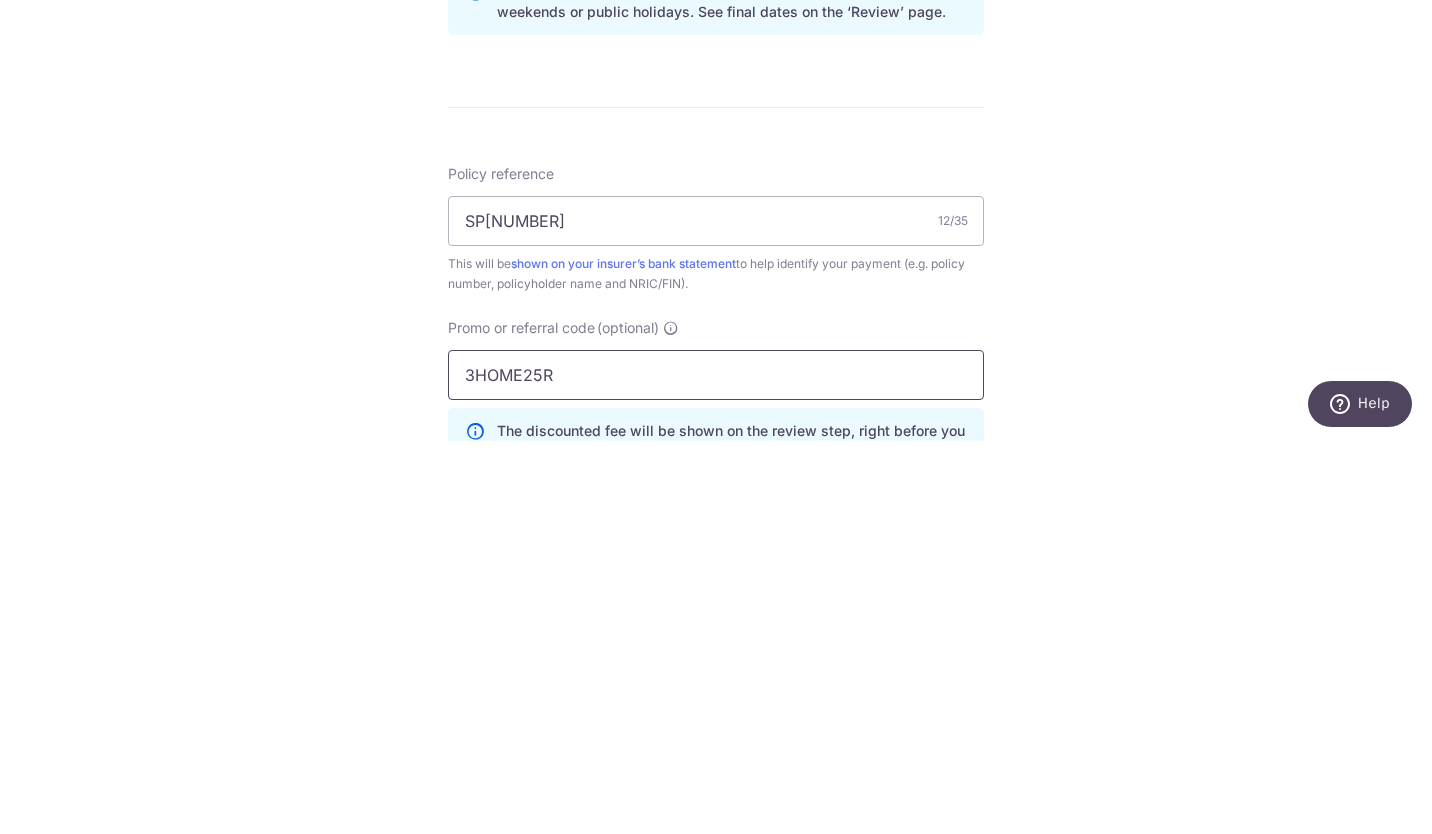 type on "3HOME25R" 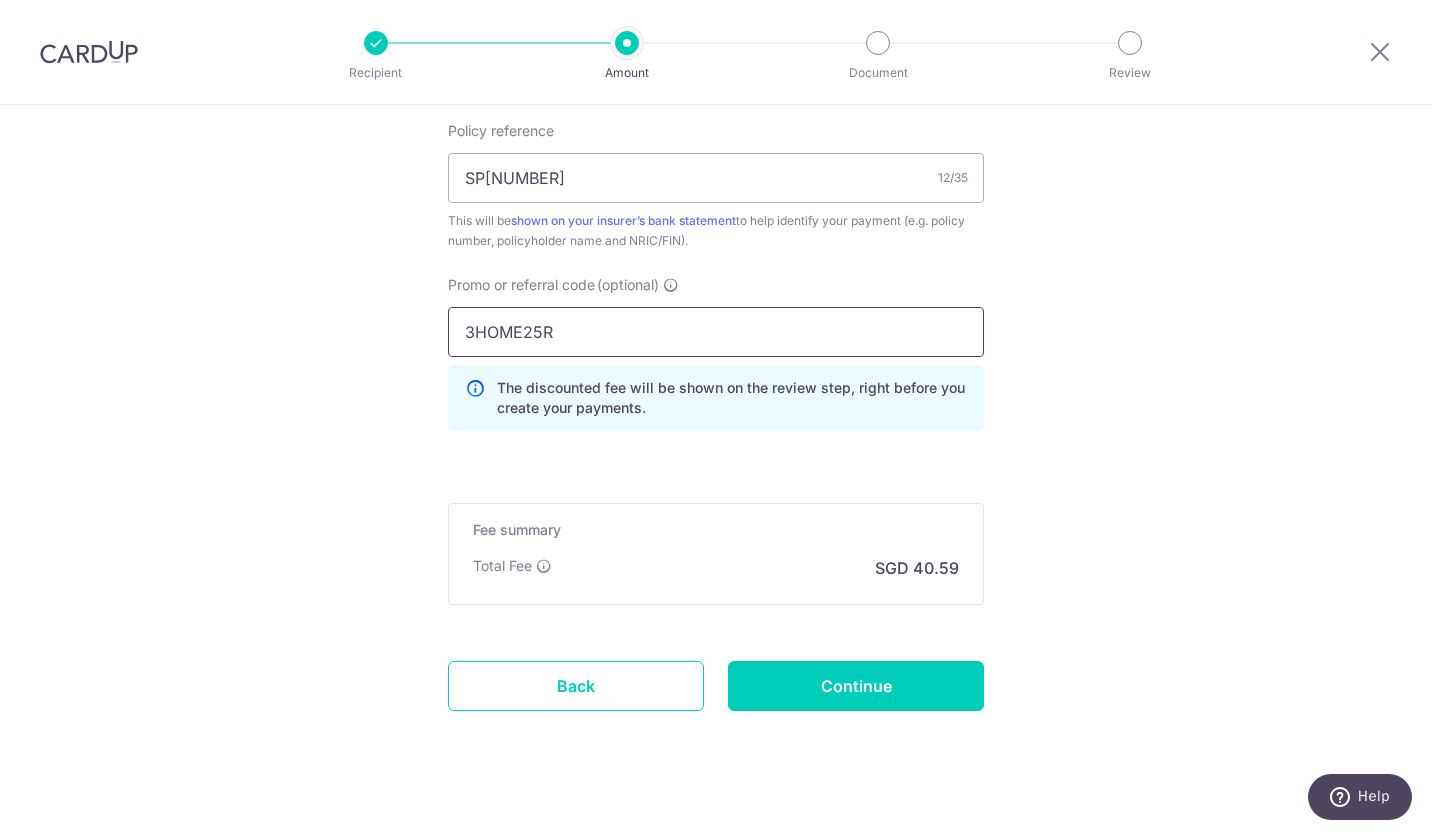 scroll, scrollTop: 1233, scrollLeft: 0, axis: vertical 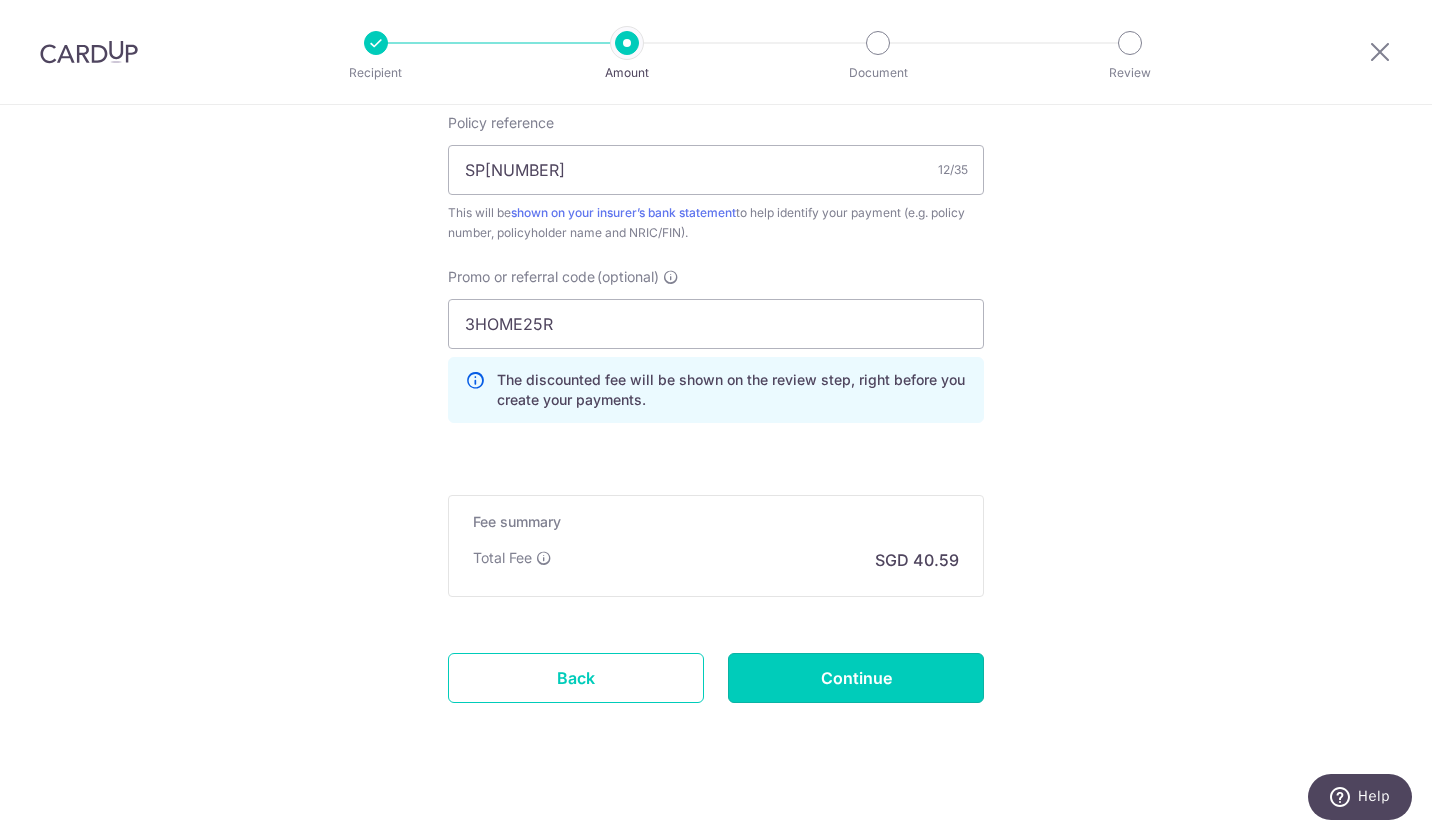 click on "Continue" at bounding box center [856, 678] 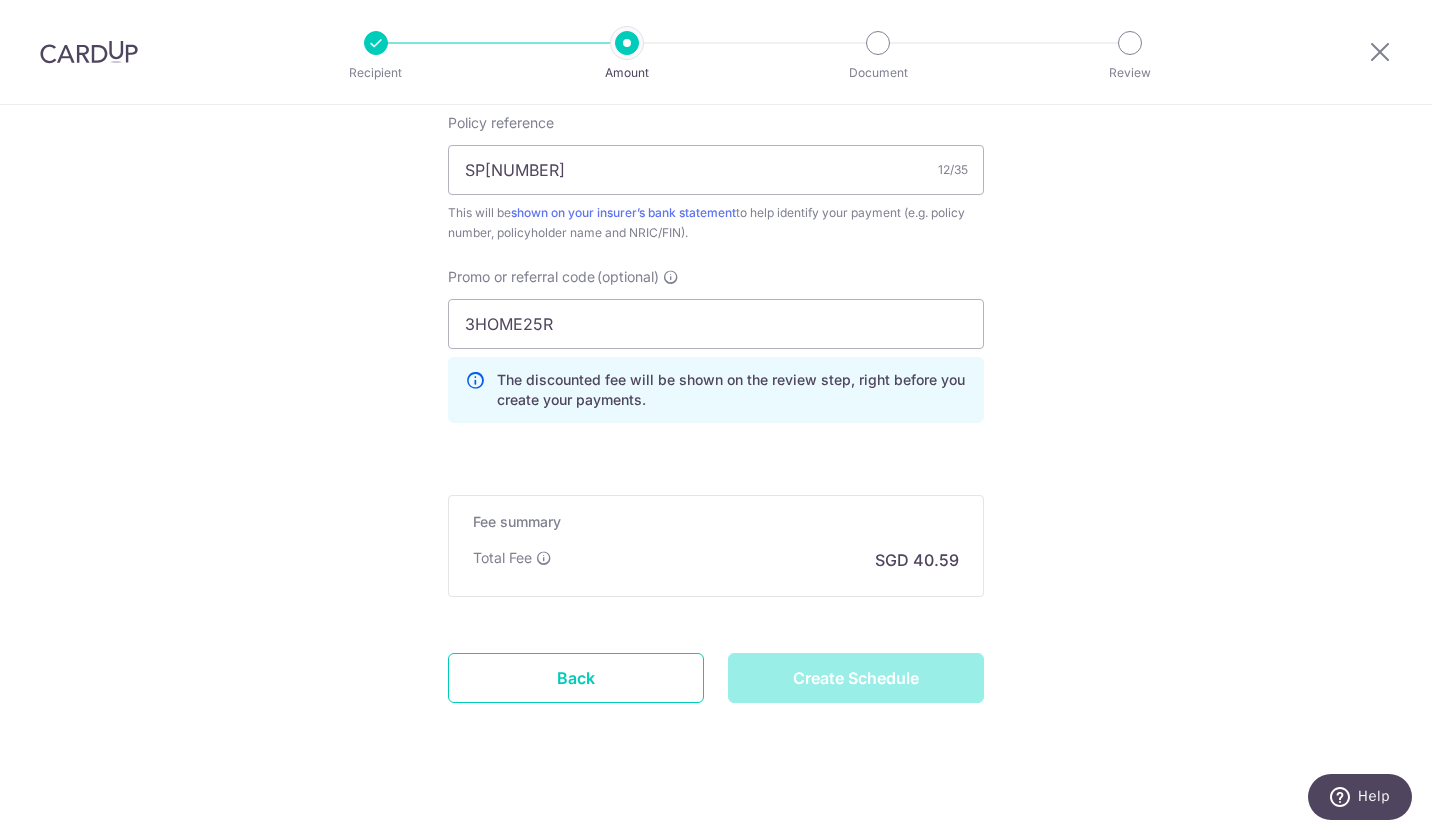 type on "Create Schedule" 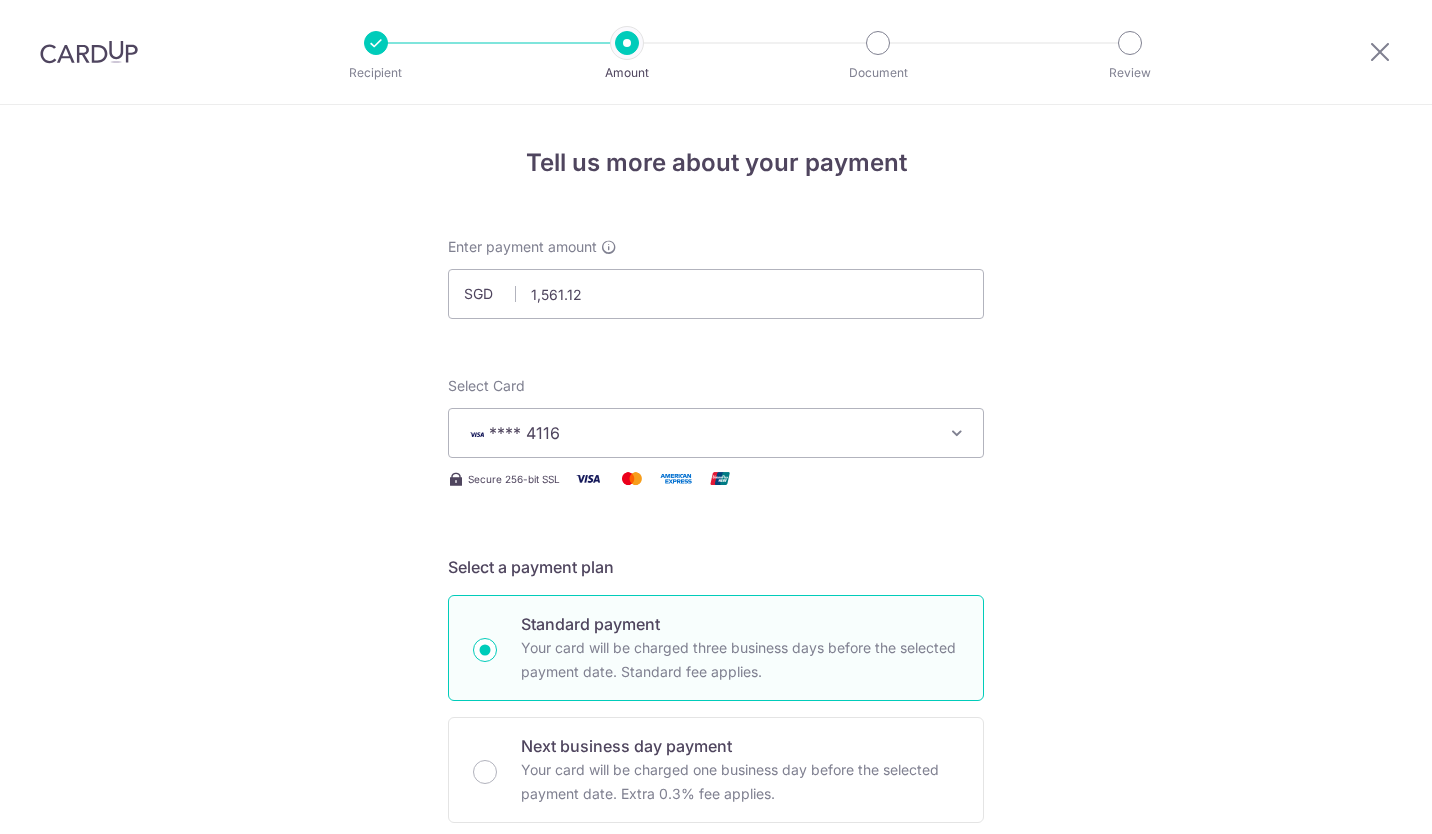 scroll, scrollTop: 0, scrollLeft: 0, axis: both 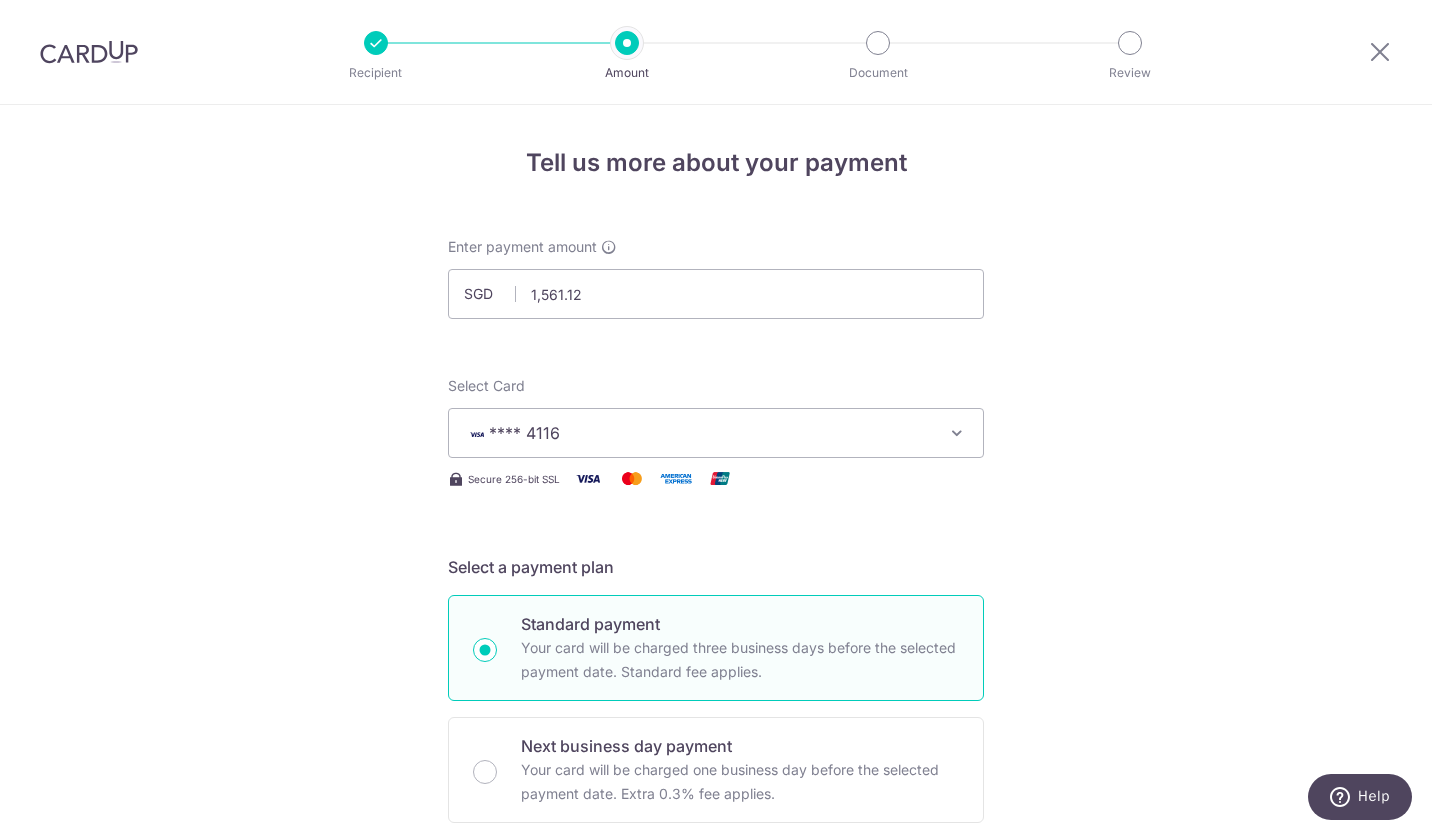 click on "**** 4116" at bounding box center (698, 433) 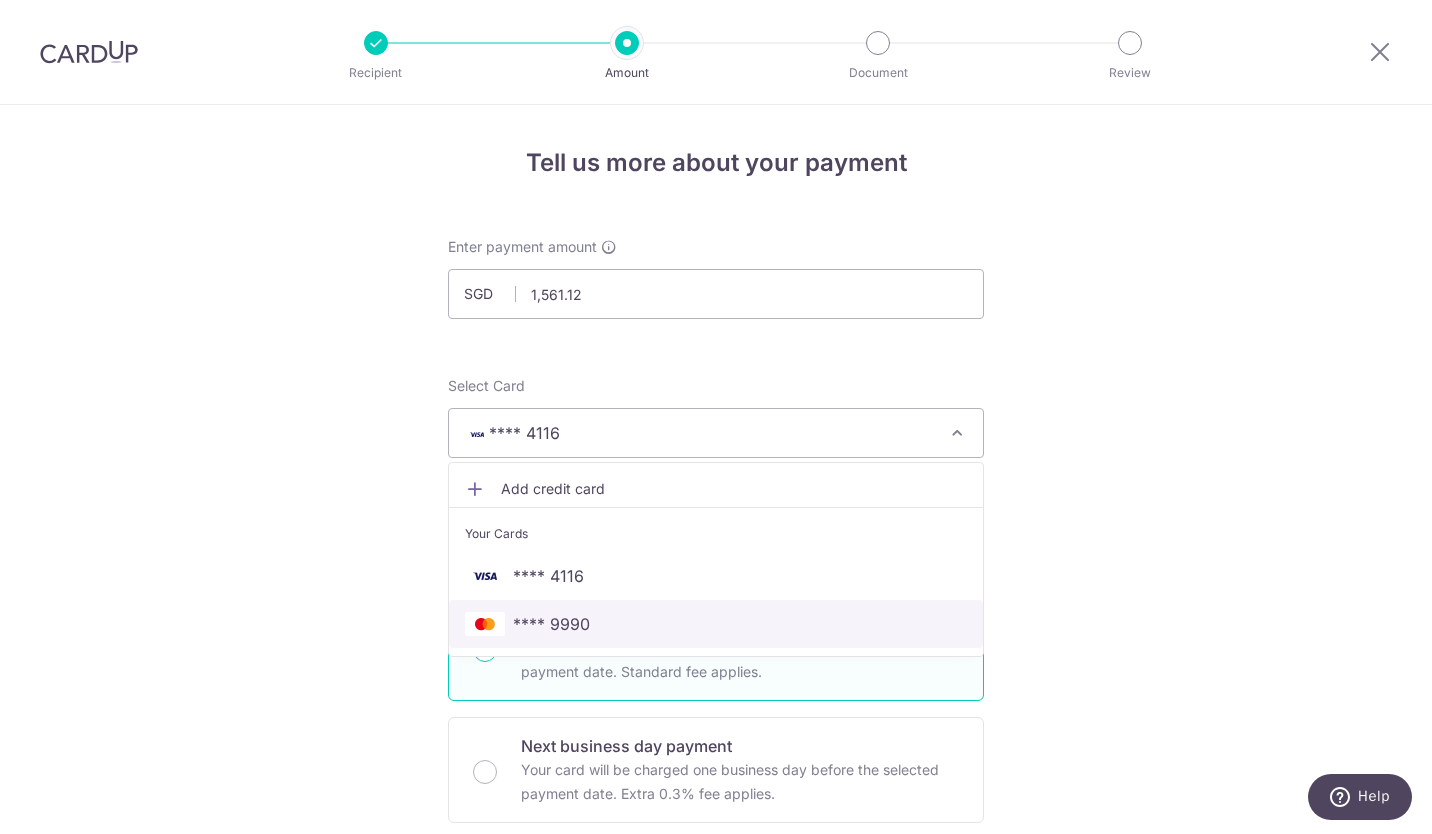 click on "**** 9990" at bounding box center (551, 624) 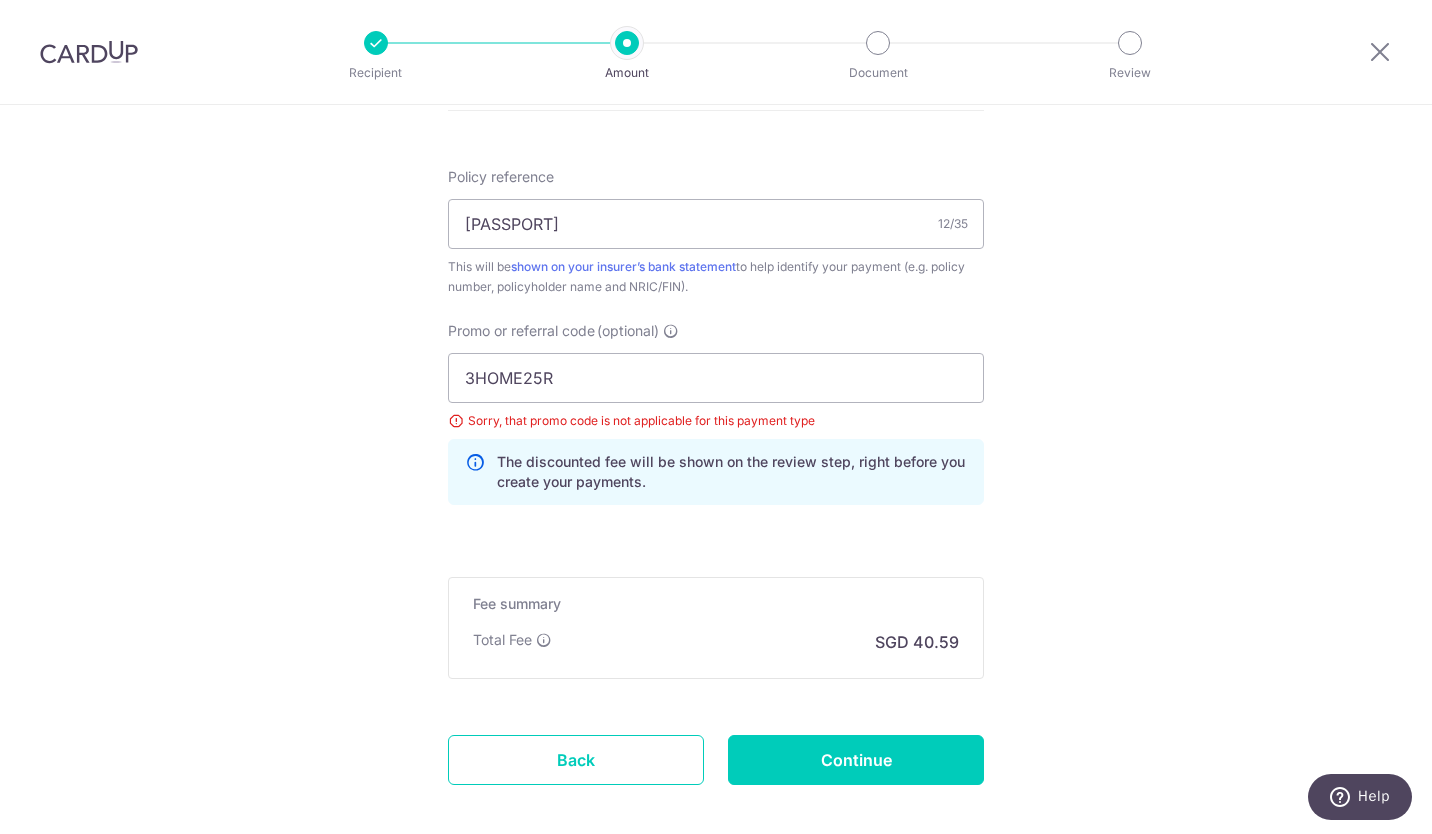 scroll, scrollTop: 1180, scrollLeft: 0, axis: vertical 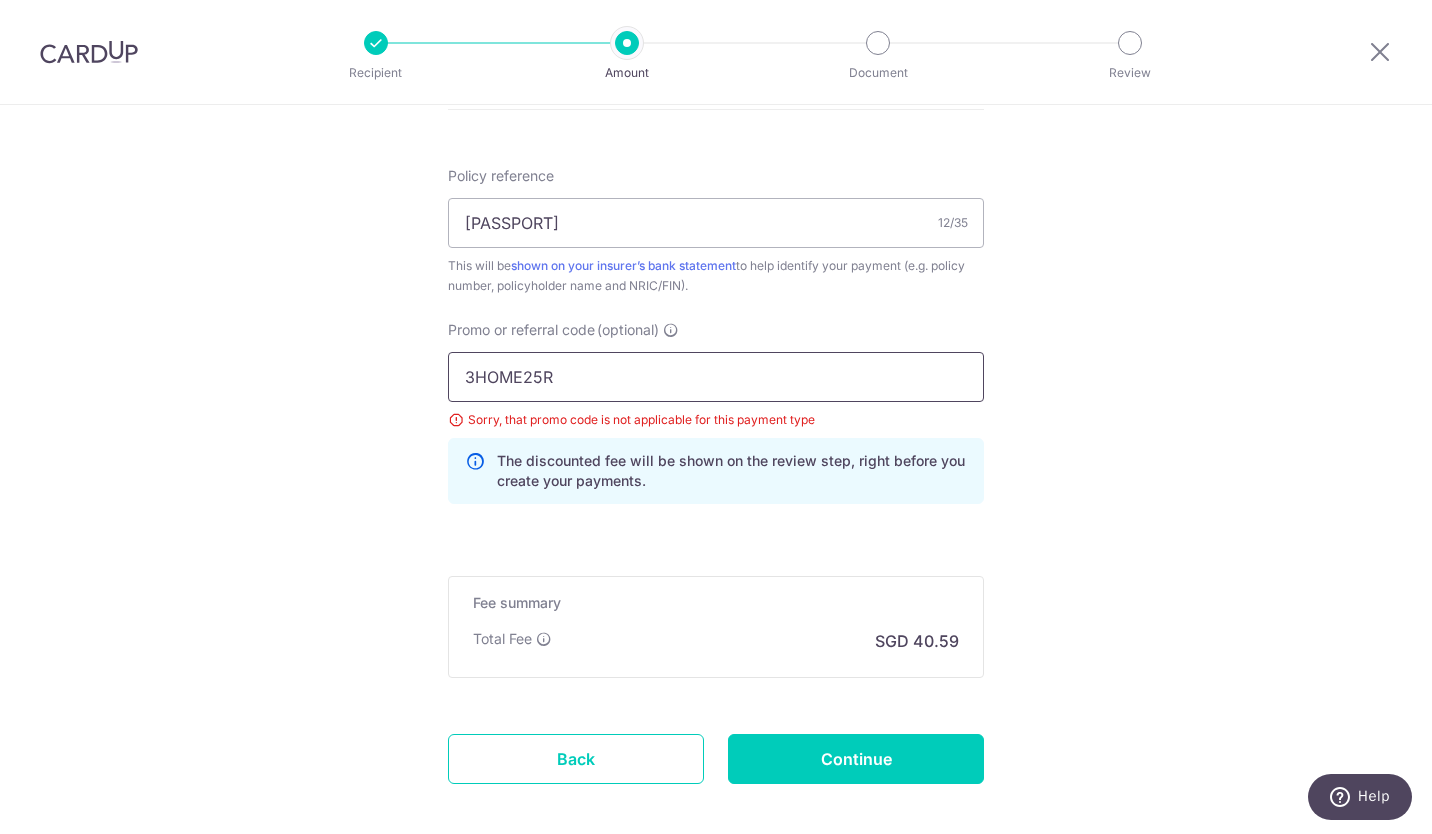 click on "3HOME25R" at bounding box center [716, 377] 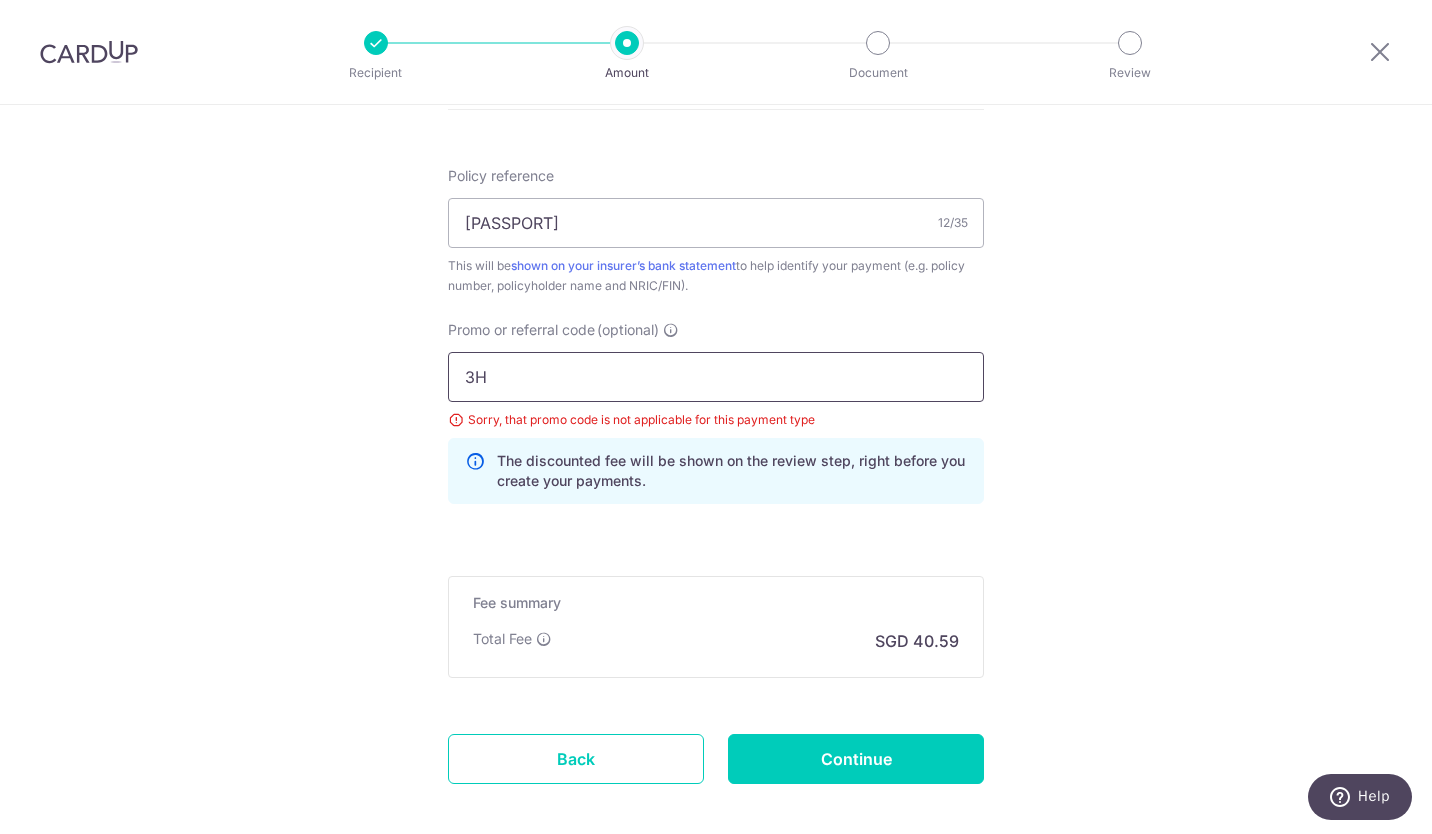 type on "3" 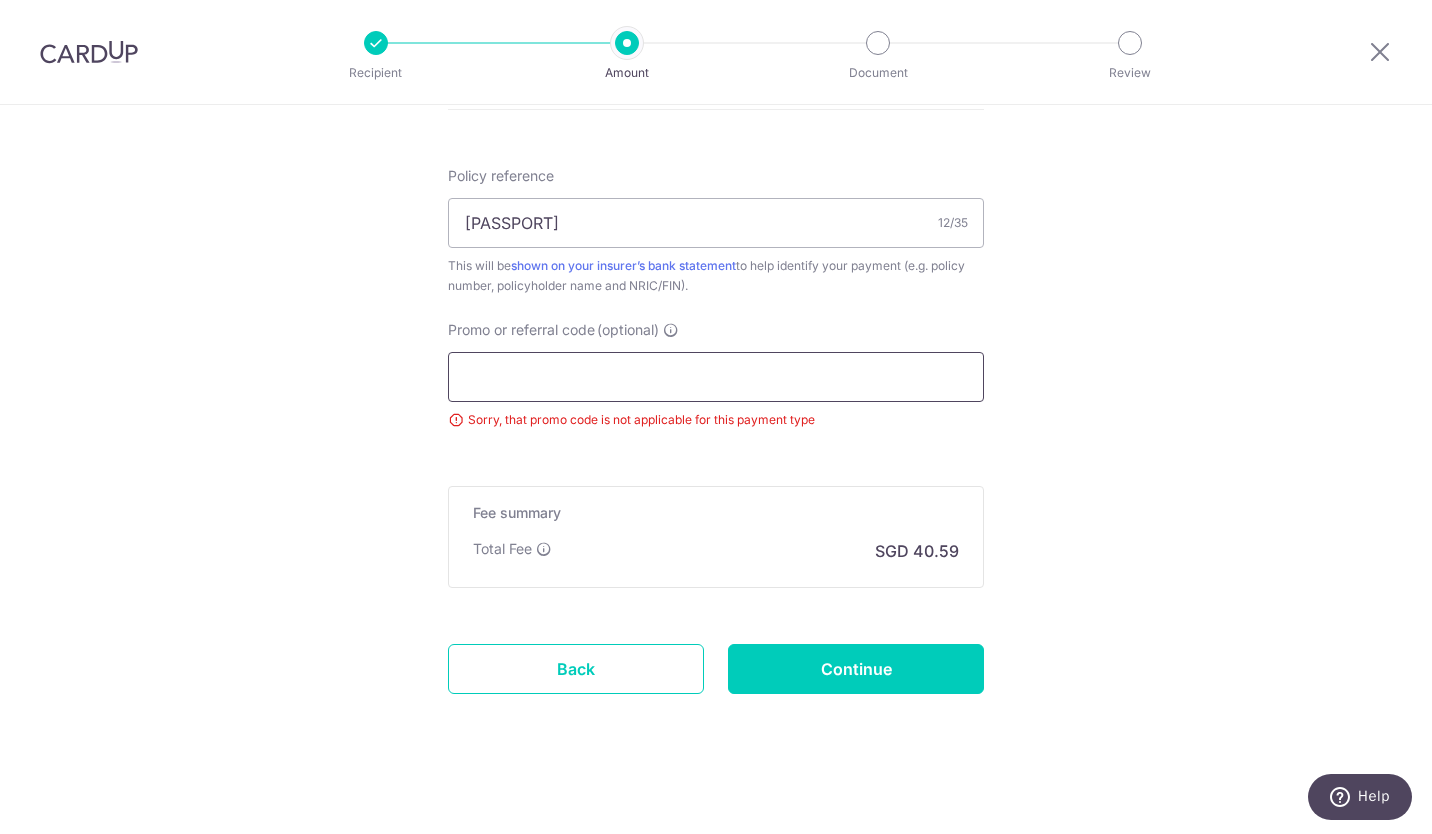 paste on "OCBC90N155" 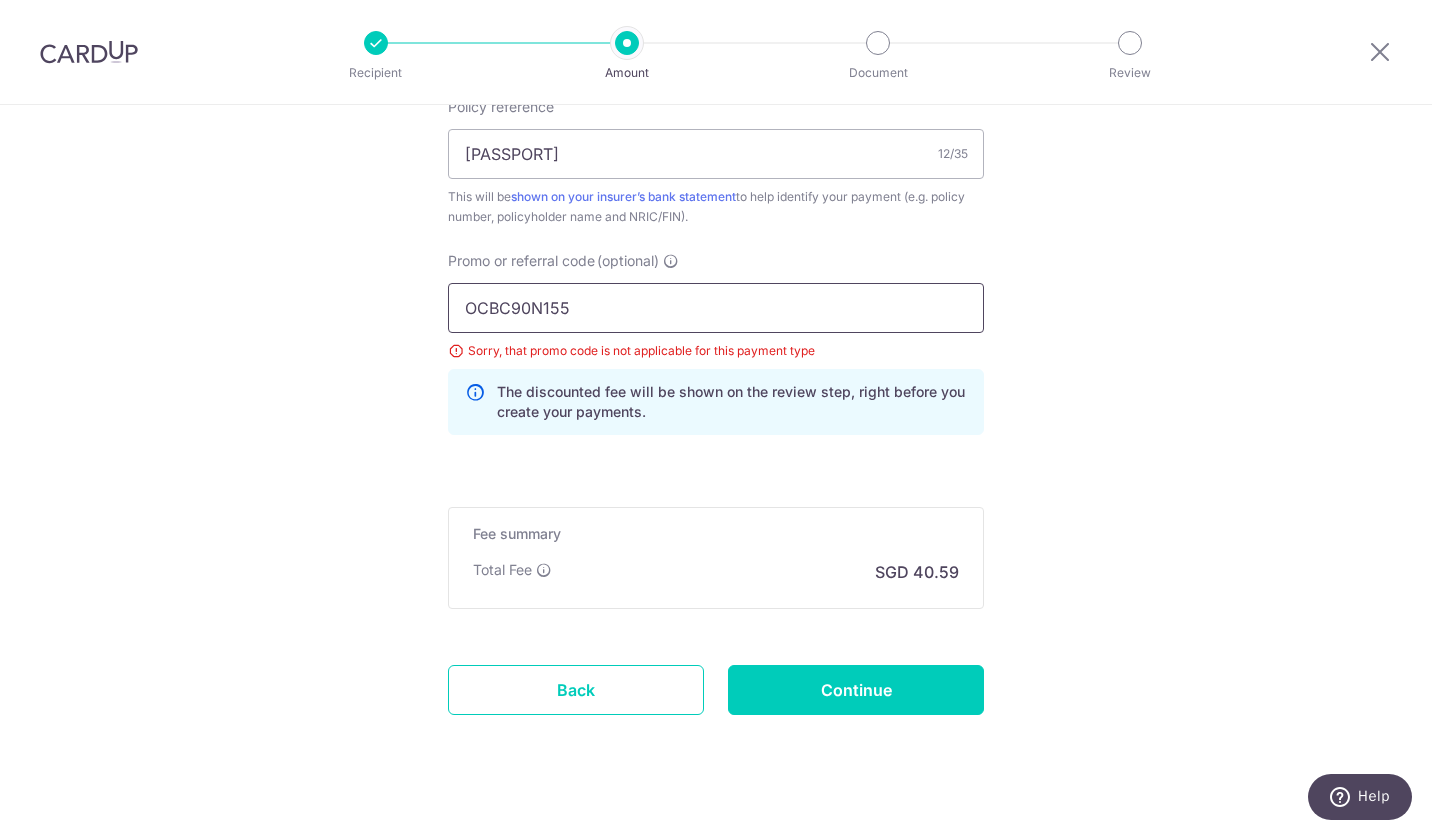 scroll, scrollTop: 1280, scrollLeft: 0, axis: vertical 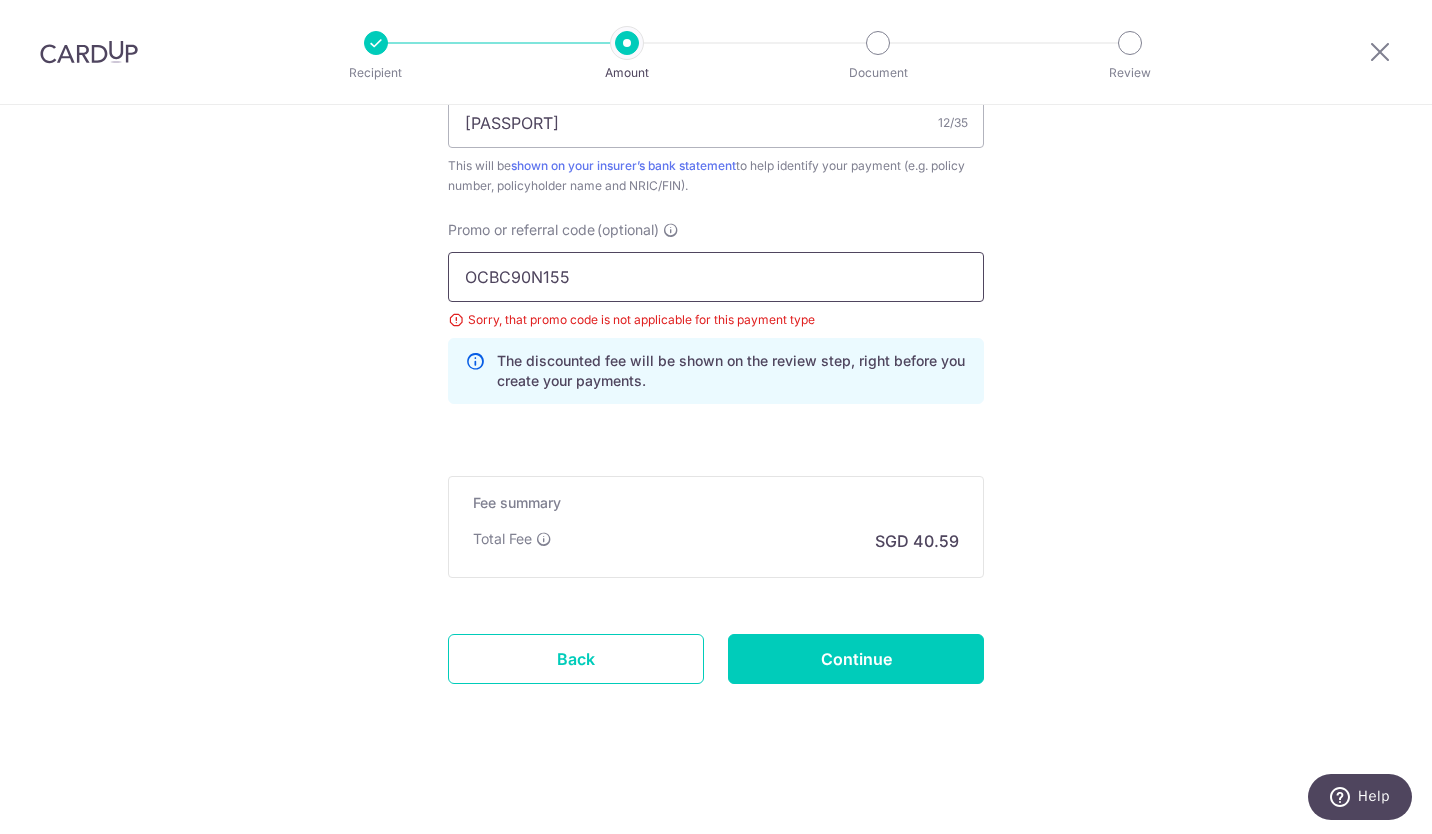 type on "OCBC90N155" 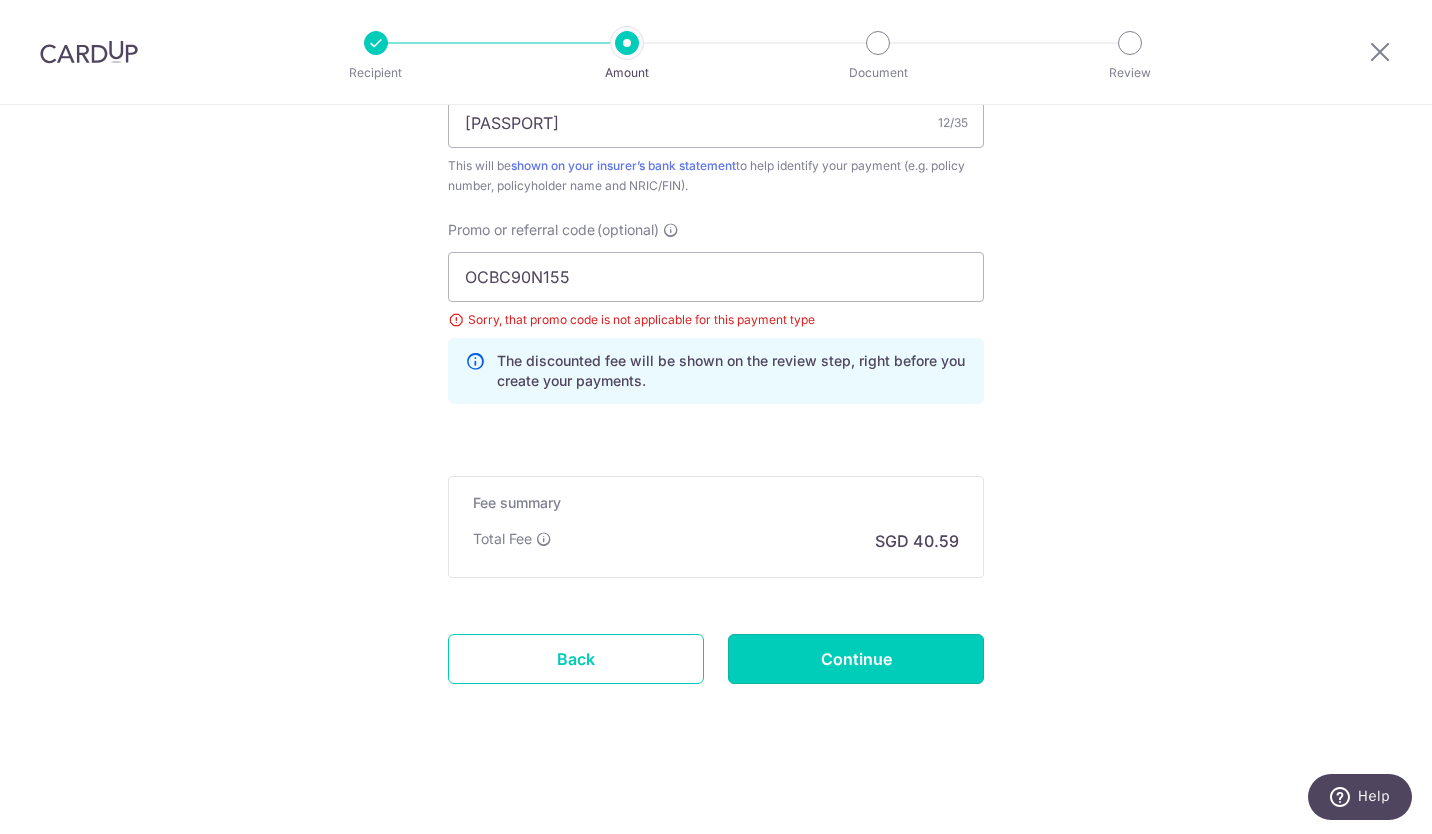 click on "Continue" at bounding box center [856, 659] 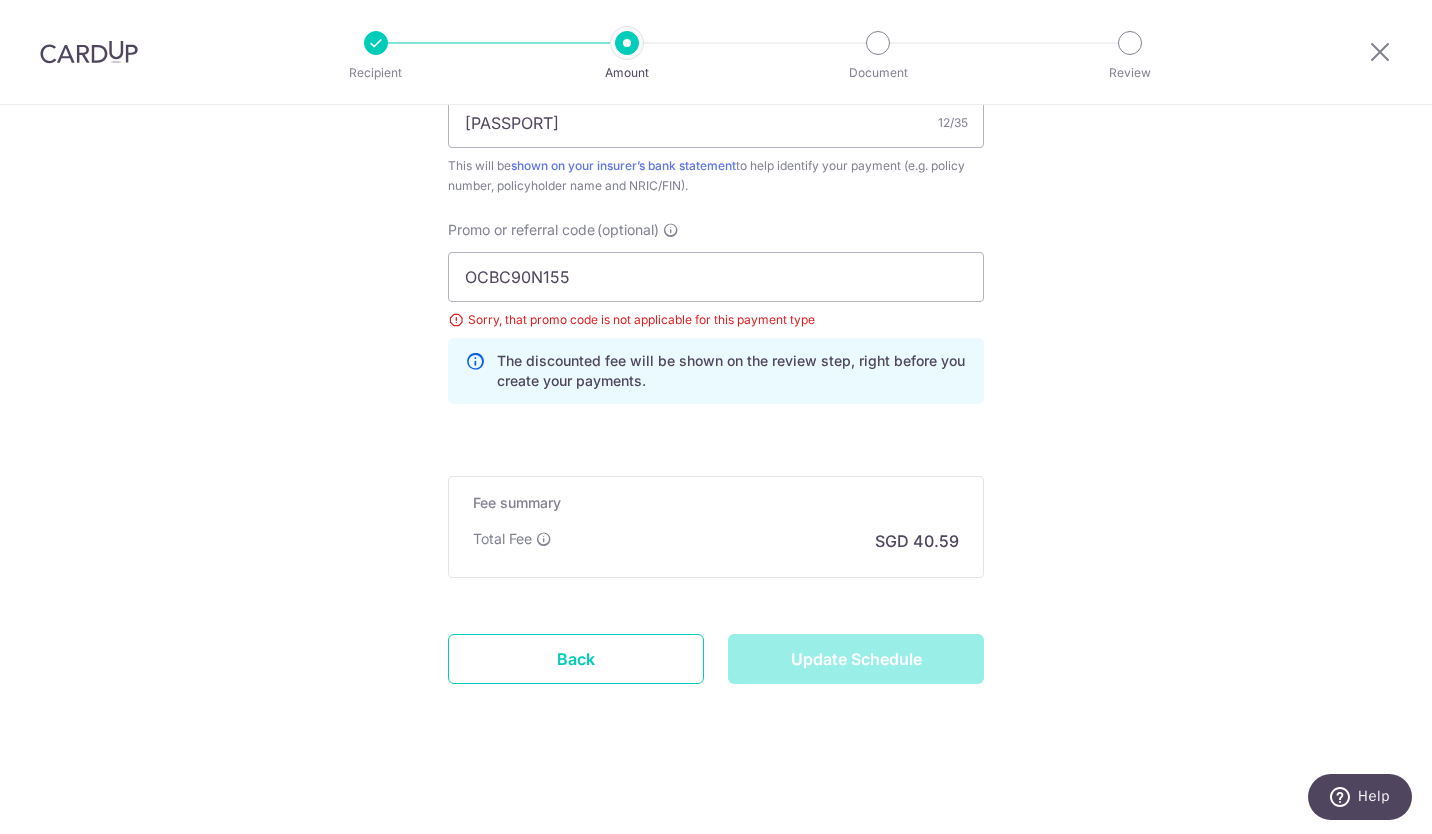 type on "Update Schedule" 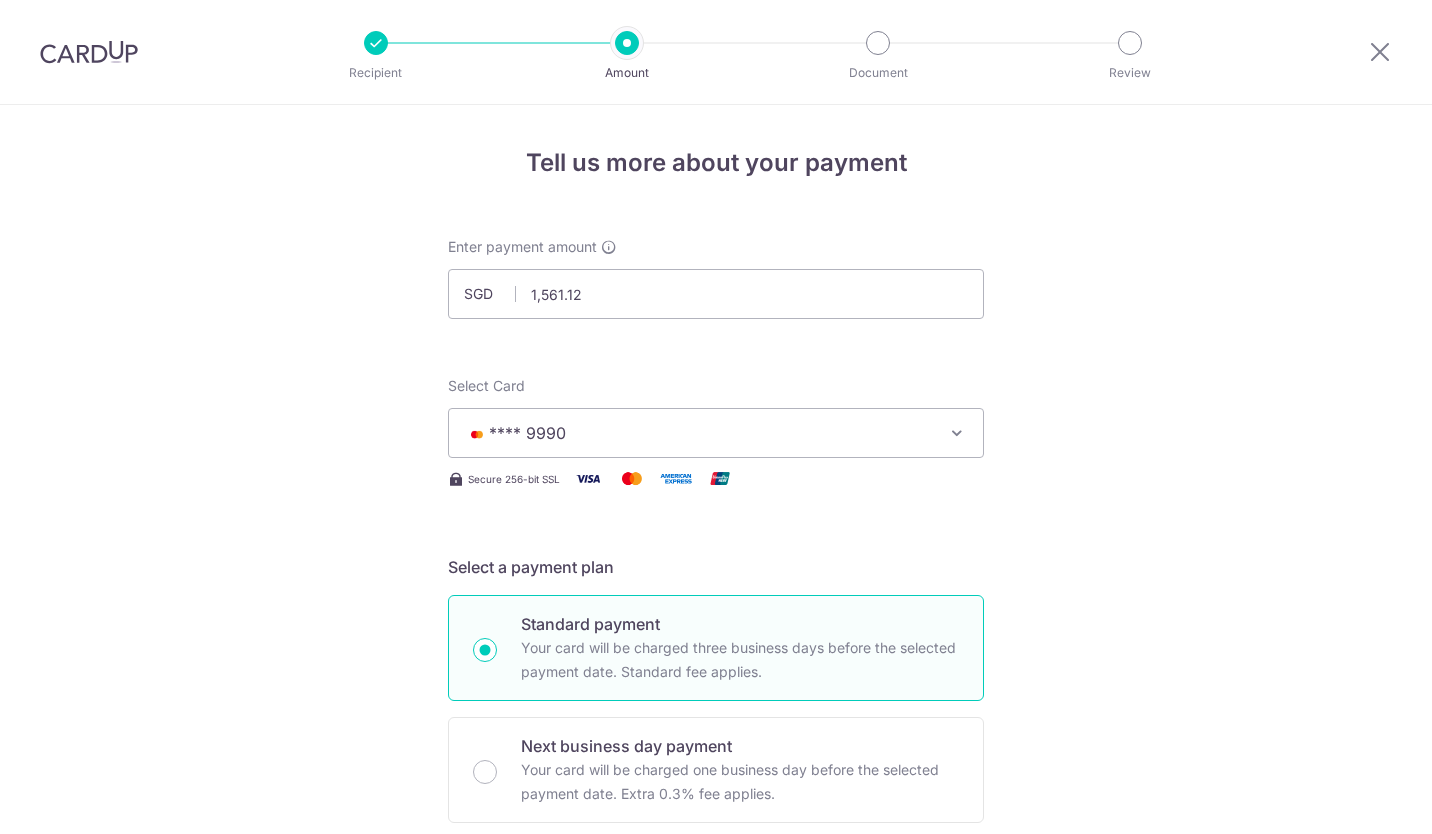 scroll, scrollTop: 0, scrollLeft: 0, axis: both 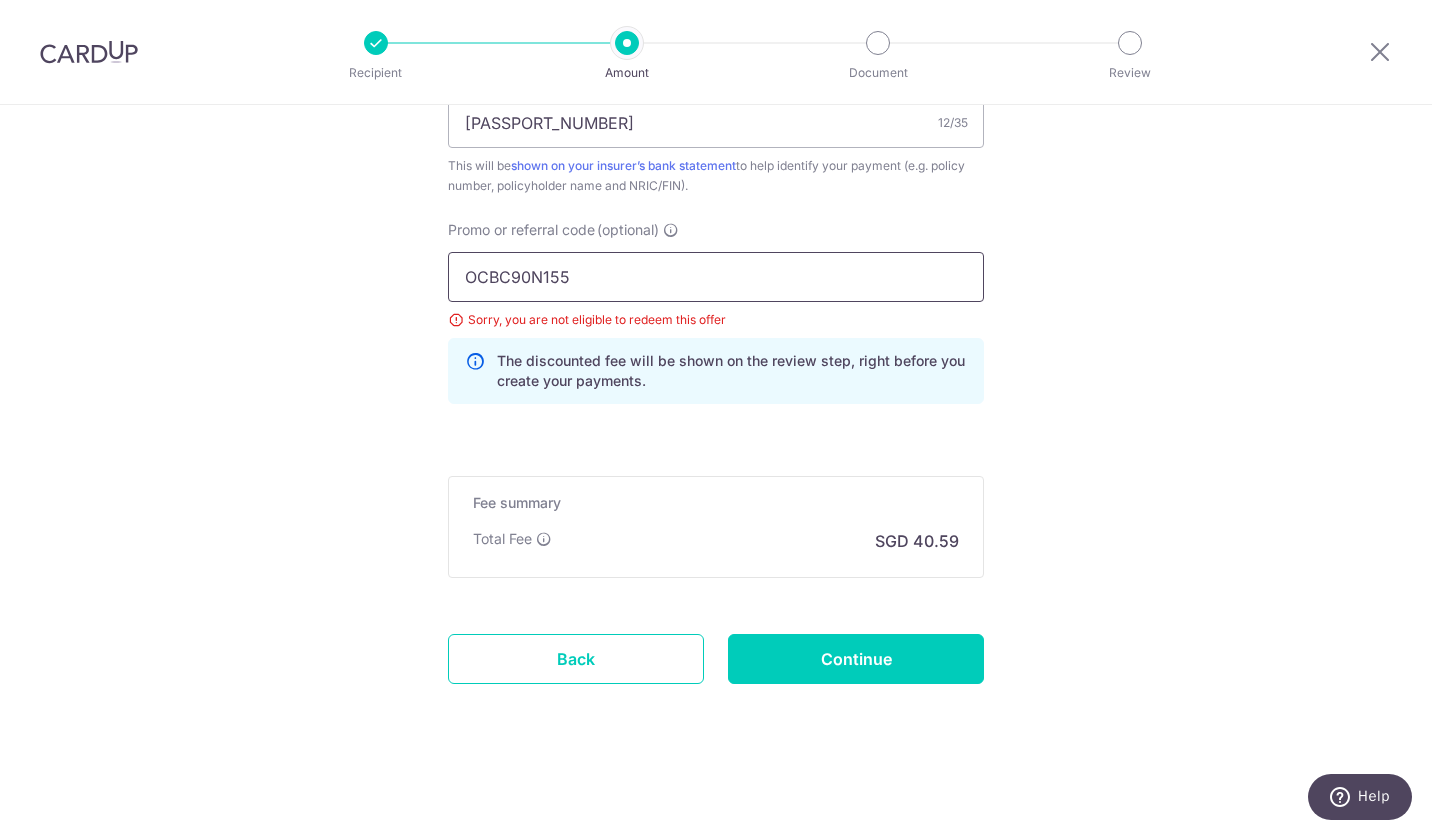 click on "OCBC90N155" at bounding box center [716, 277] 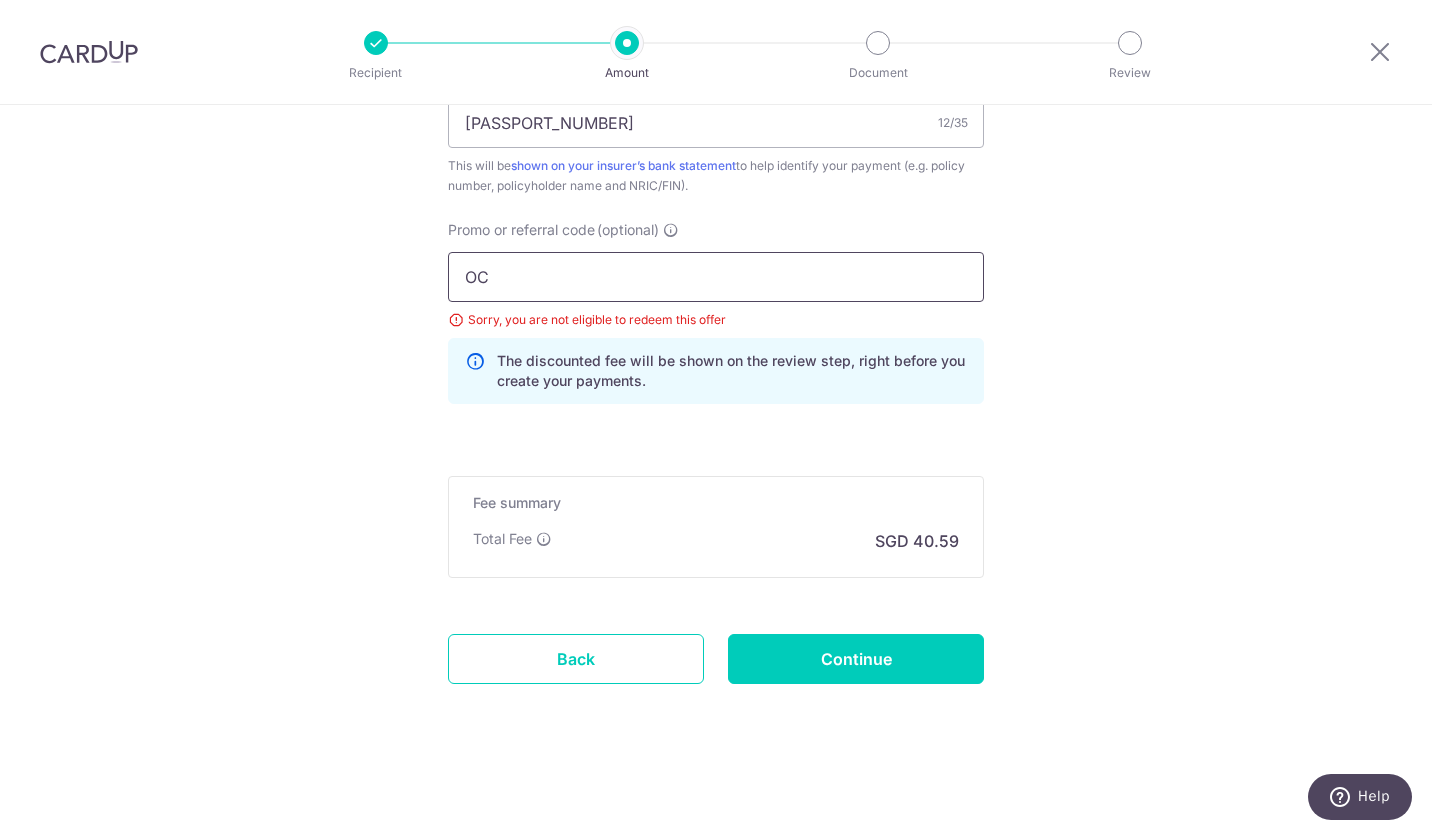 type on "O" 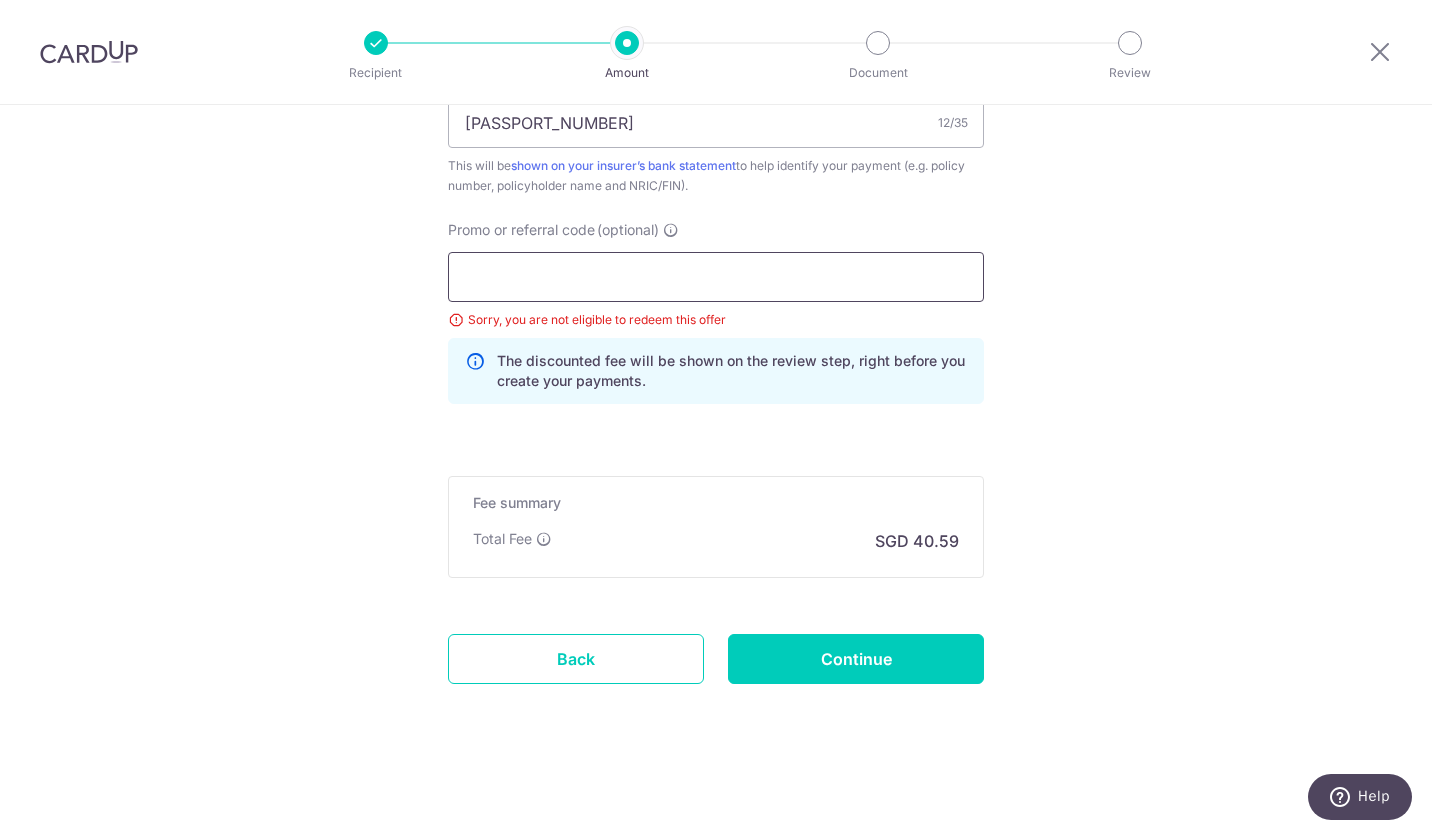 scroll, scrollTop: 1190, scrollLeft: 0, axis: vertical 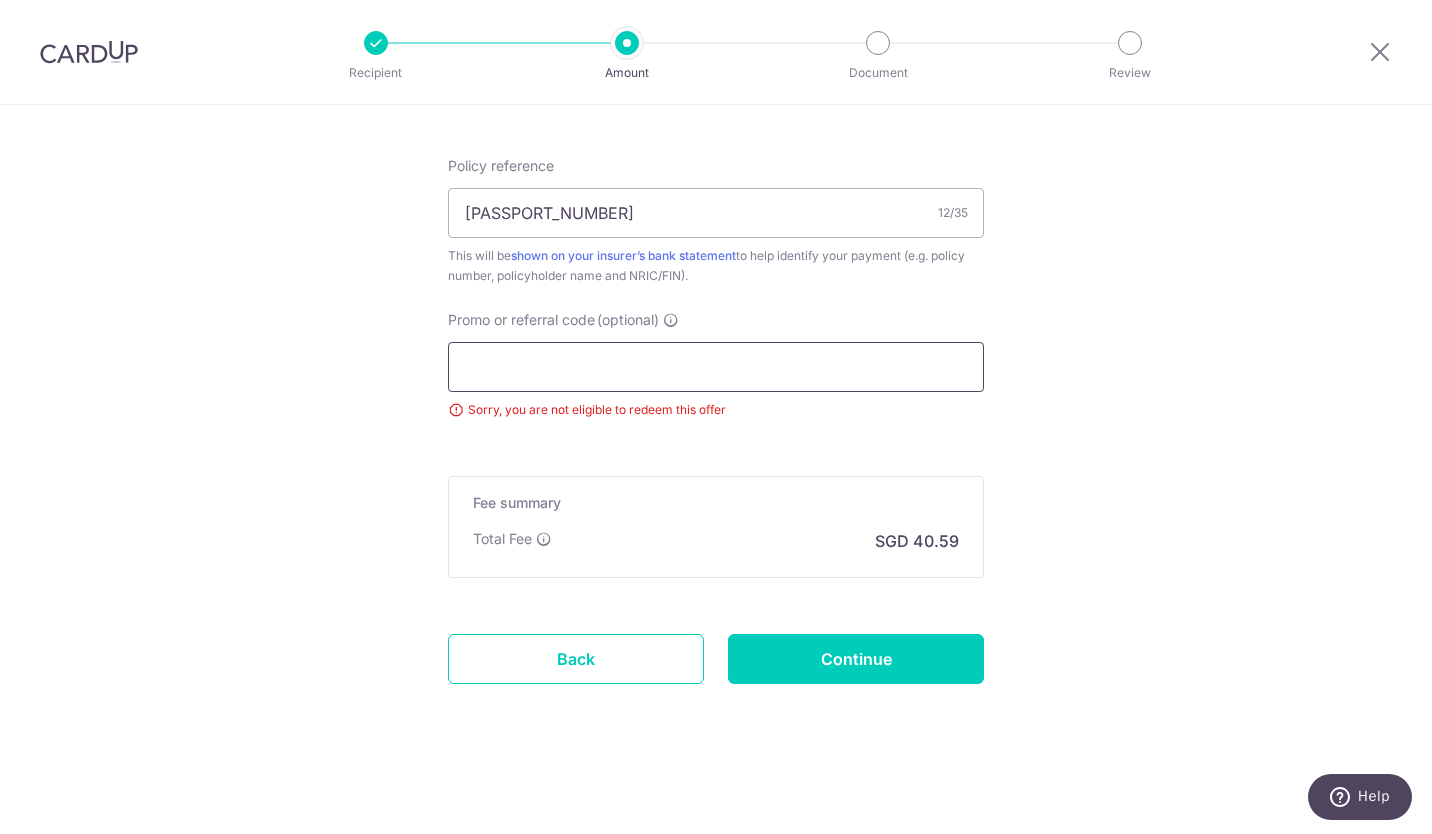 paste on "OCBC90NMC" 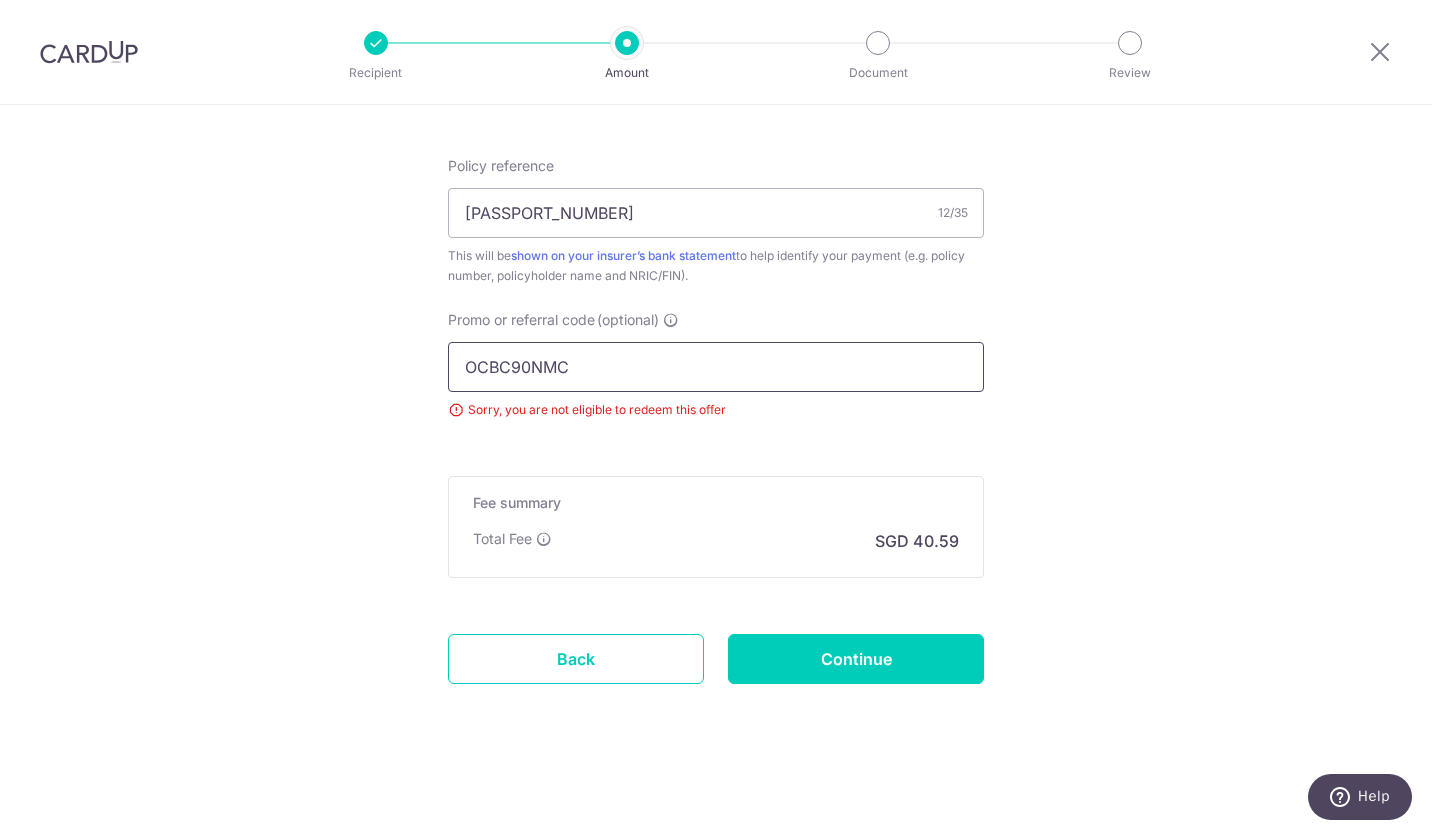 scroll, scrollTop: 1280, scrollLeft: 0, axis: vertical 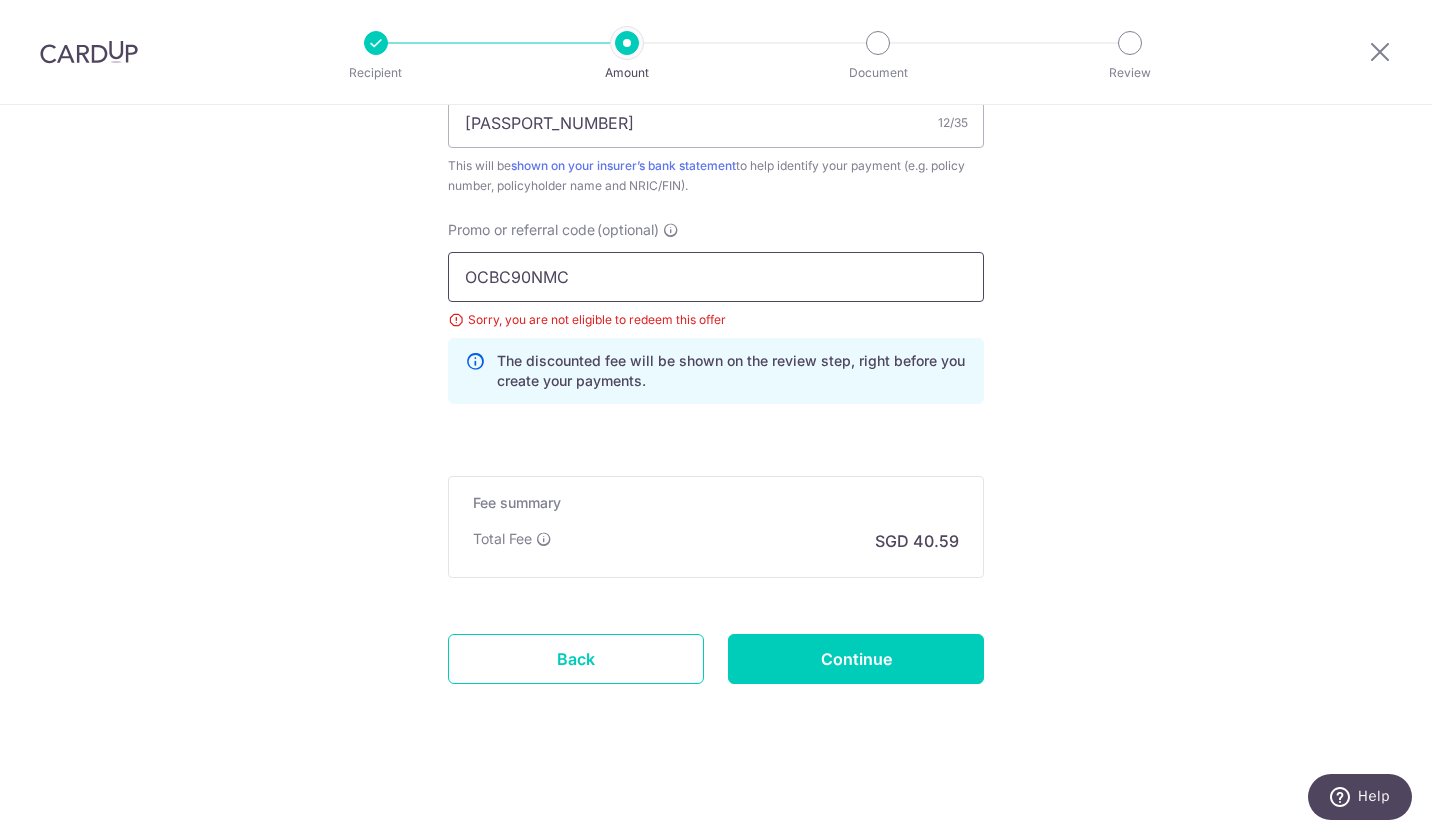 type on "OCBC90NMC" 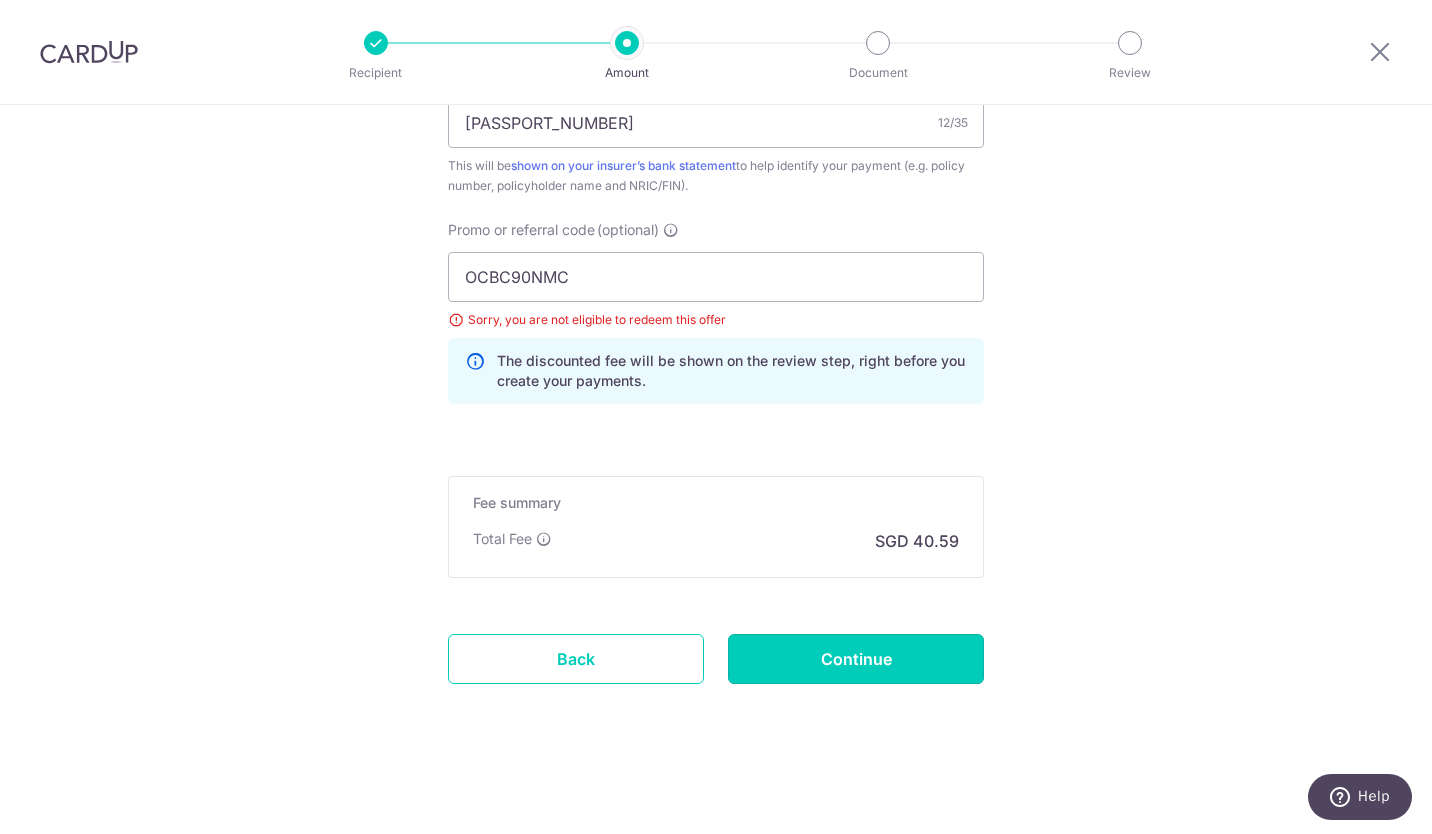 click on "Continue" at bounding box center (856, 659) 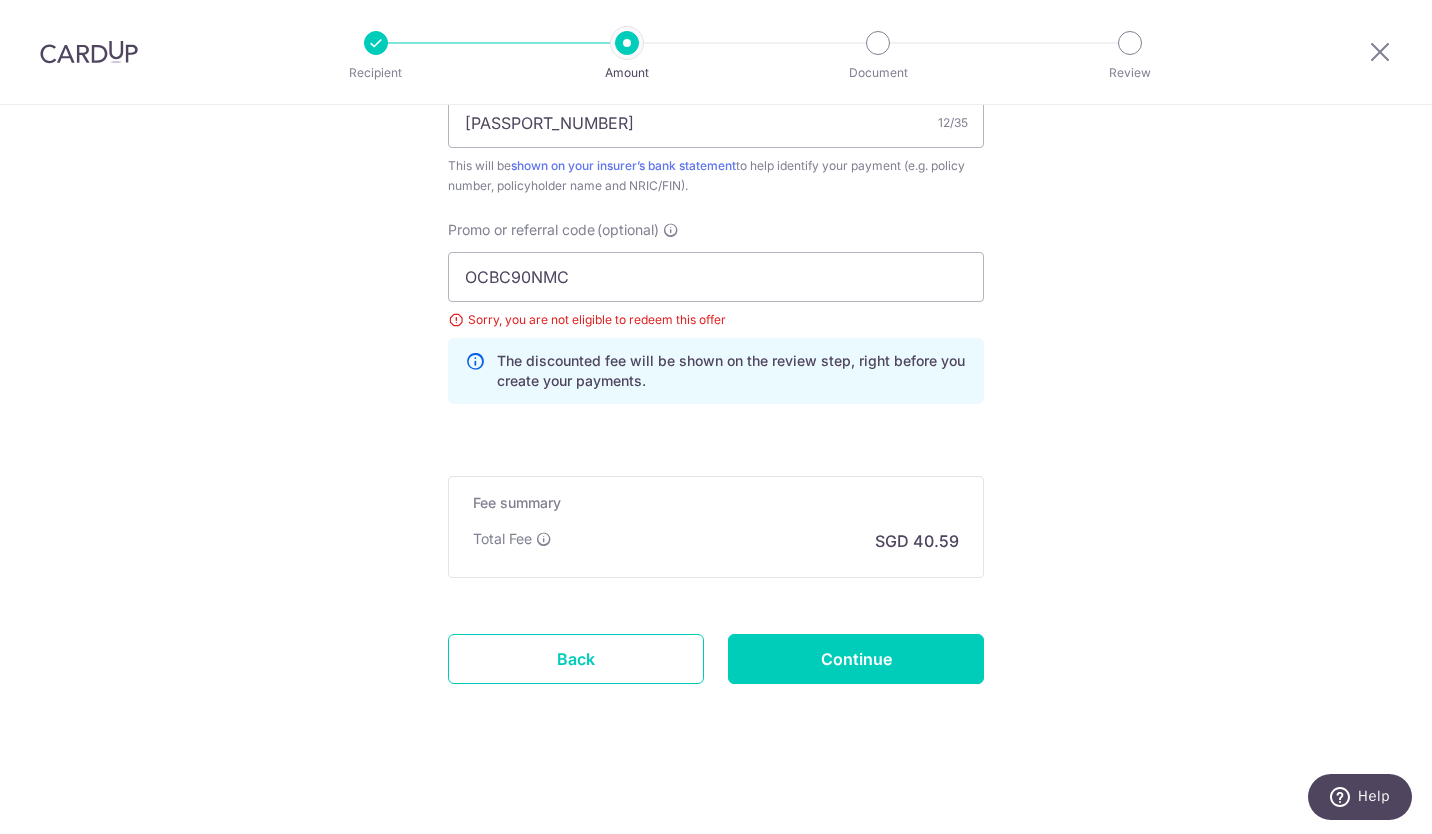 type on "Update Schedule" 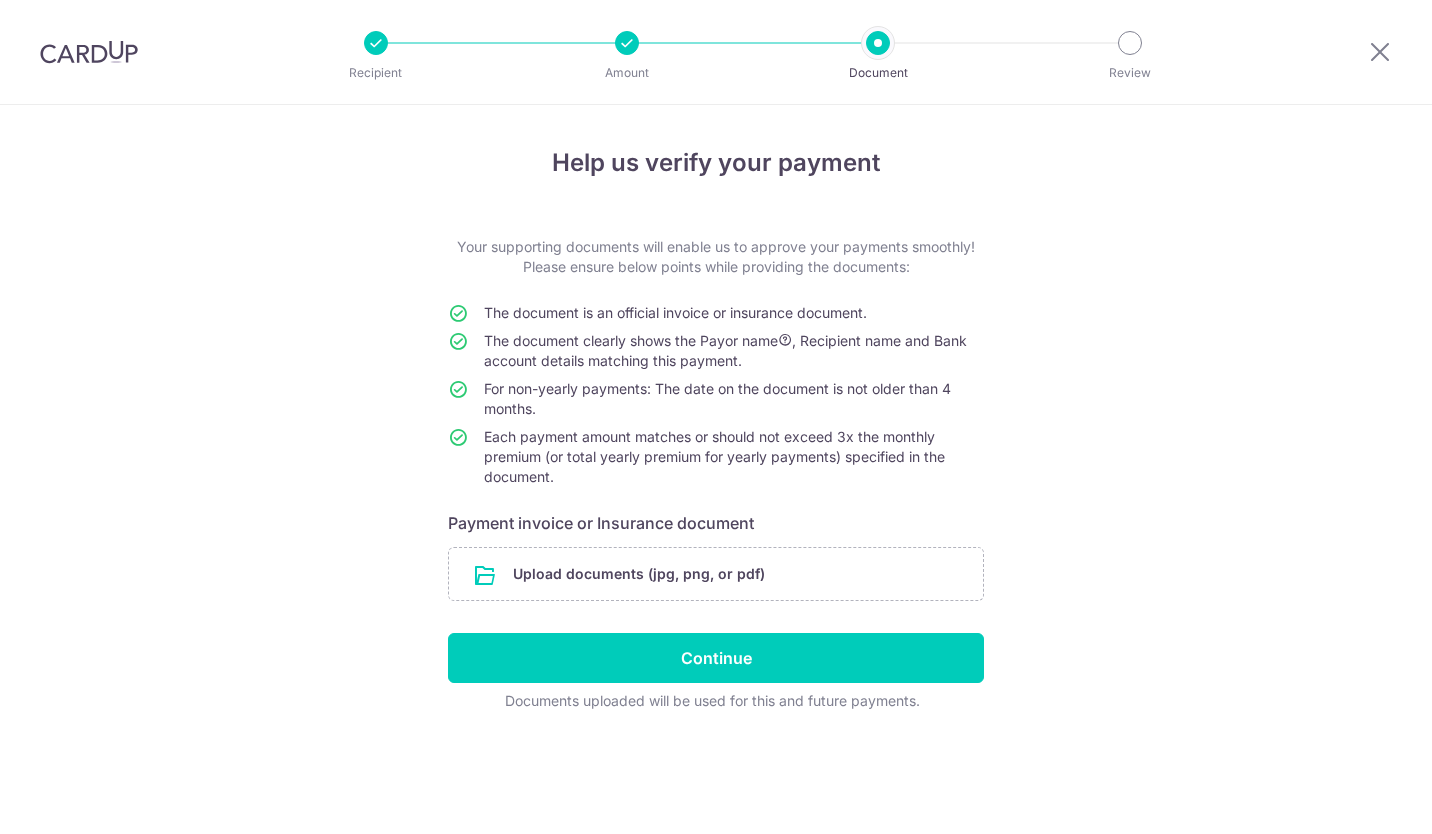 scroll, scrollTop: 0, scrollLeft: 0, axis: both 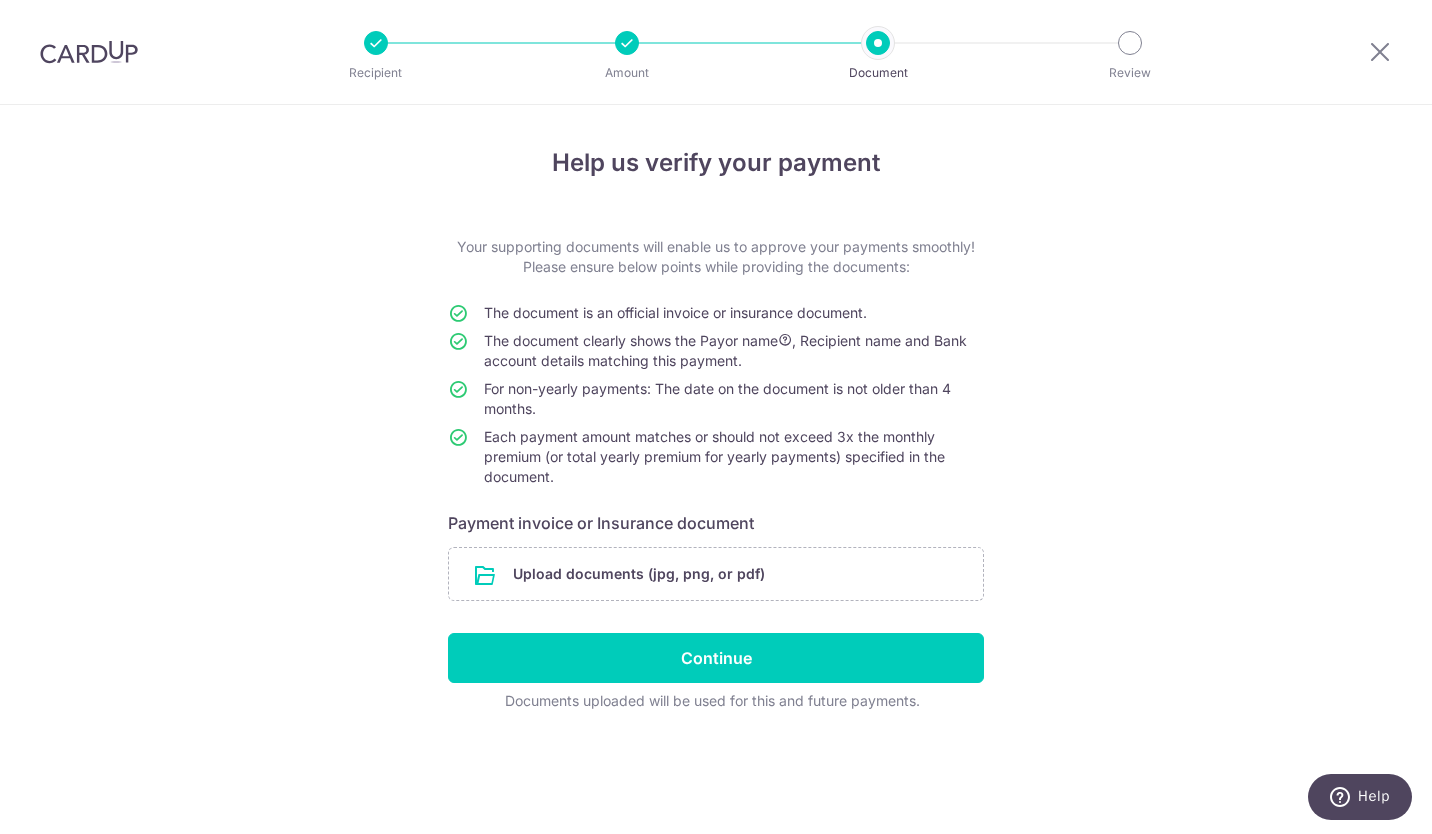 click on "Help us verify your payment
Your supporting documents will enable us to approve your payments smoothly!  Please ensure below points while providing the documents:
The document is an official invoice or insurance document.
The document clearly shows the Payor name  , Recipient name and Bank account details matching this payment.
For non-yearly payments: The date on the document is not older than 4 months.
Each payment amount matches or should not exceed 3x the monthly premium (or total yearly premium for yearly payments) specified in the document.
Payment invoice or Insurance document
Upload documents (jpg, png, or pdf)
Continue" at bounding box center (716, 469) 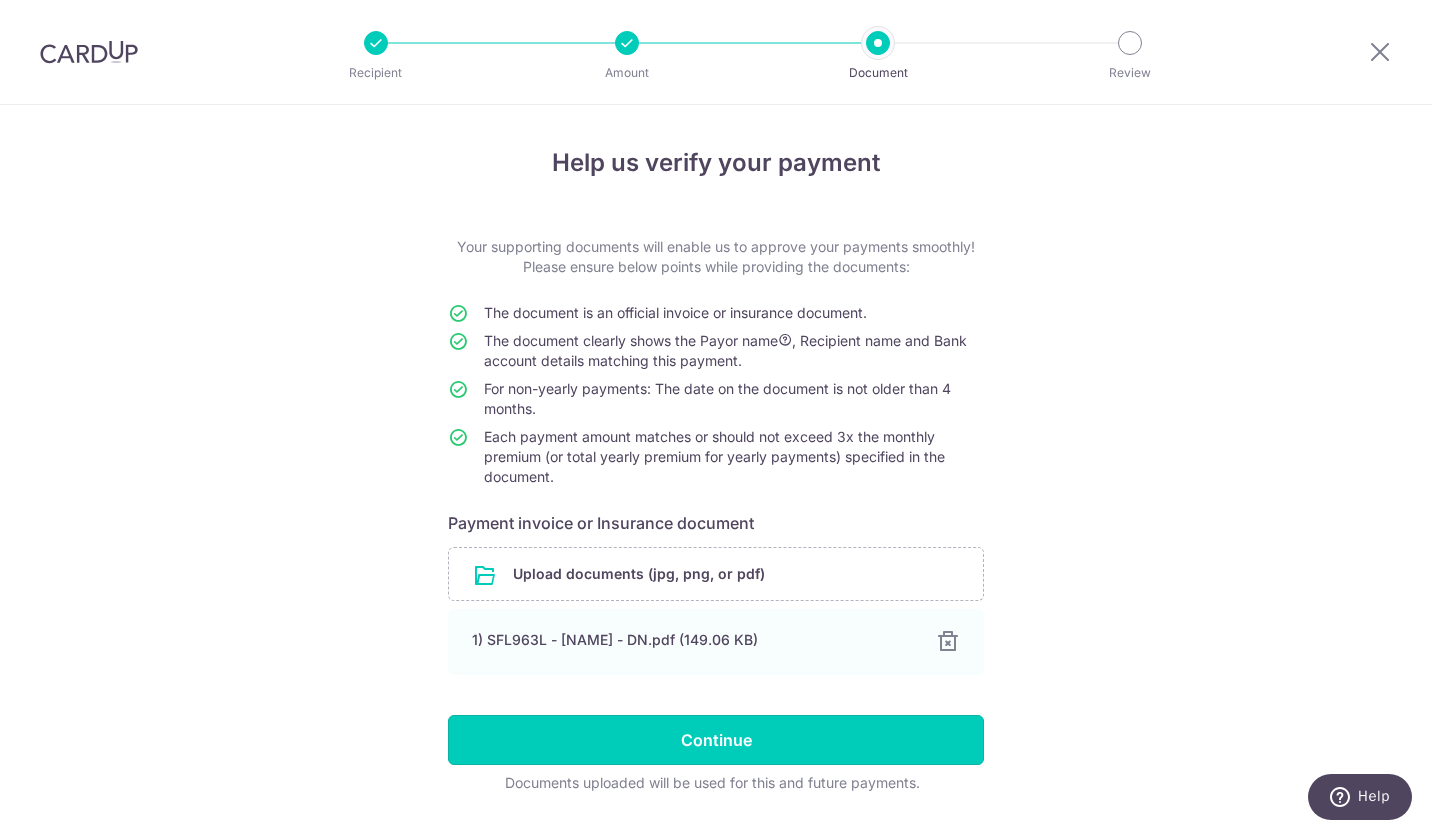 click on "Continue" at bounding box center (716, 740) 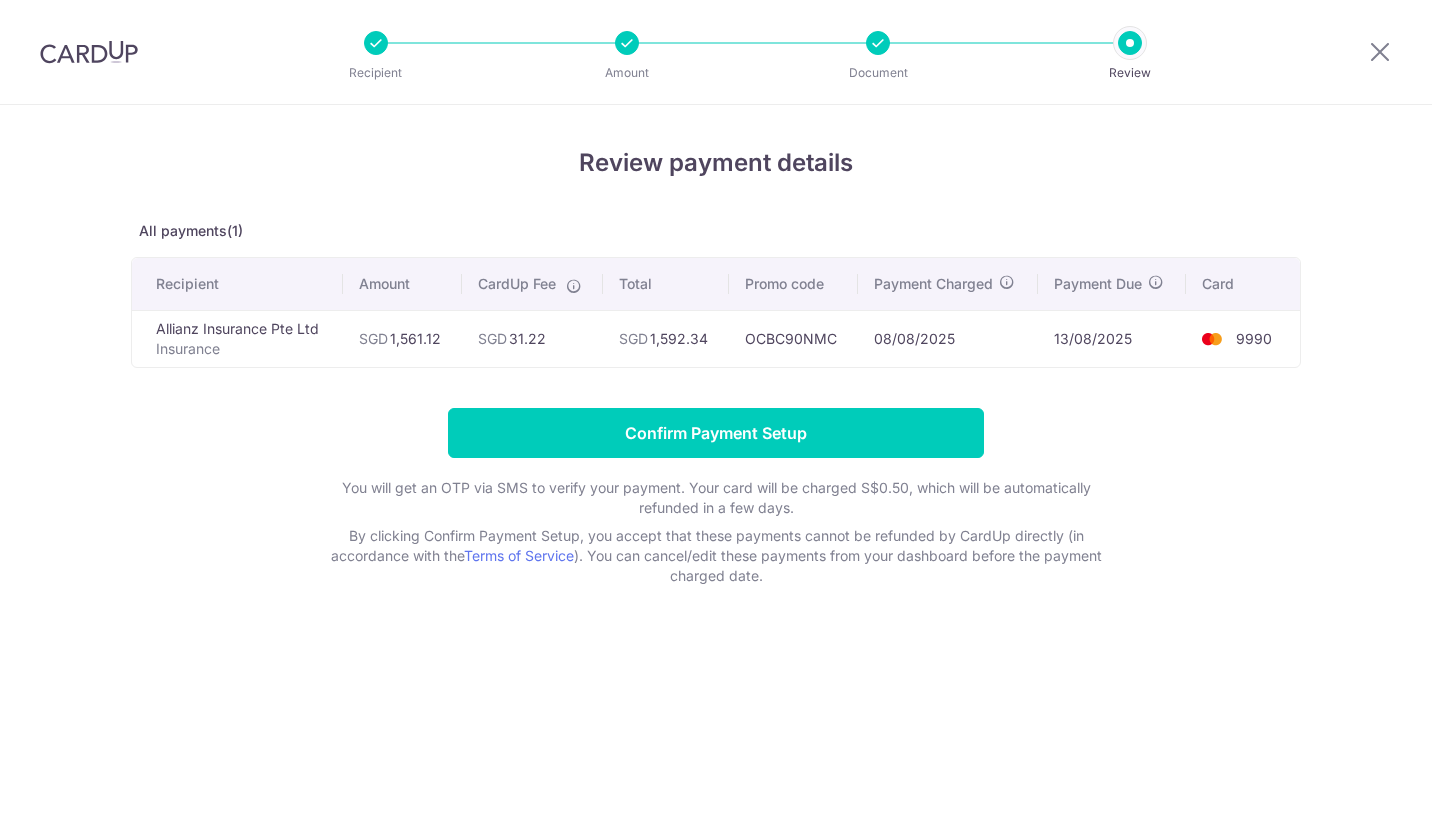 scroll, scrollTop: 0, scrollLeft: 0, axis: both 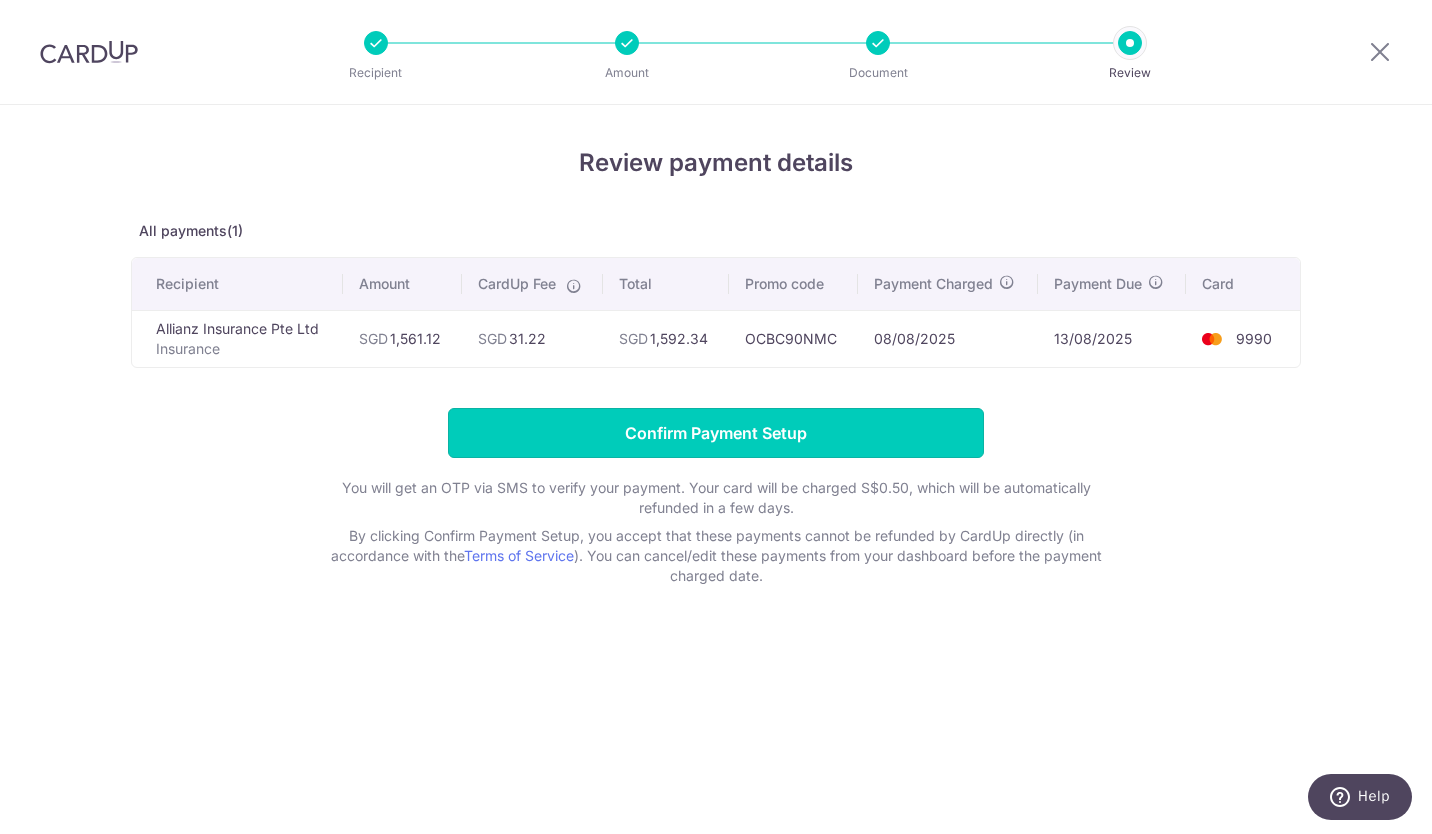 click on "Confirm Payment Setup" at bounding box center [716, 433] 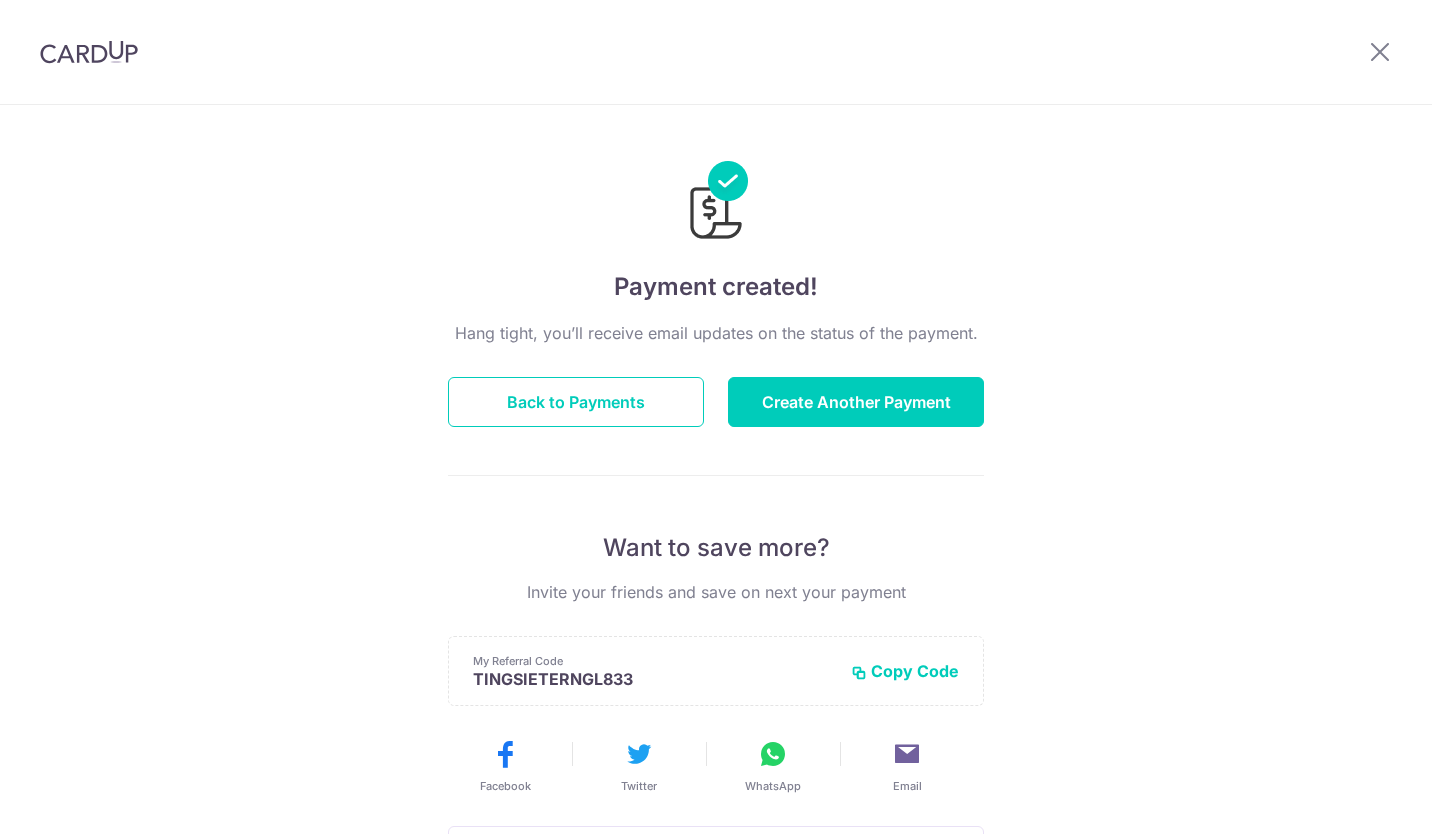 scroll, scrollTop: 0, scrollLeft: 0, axis: both 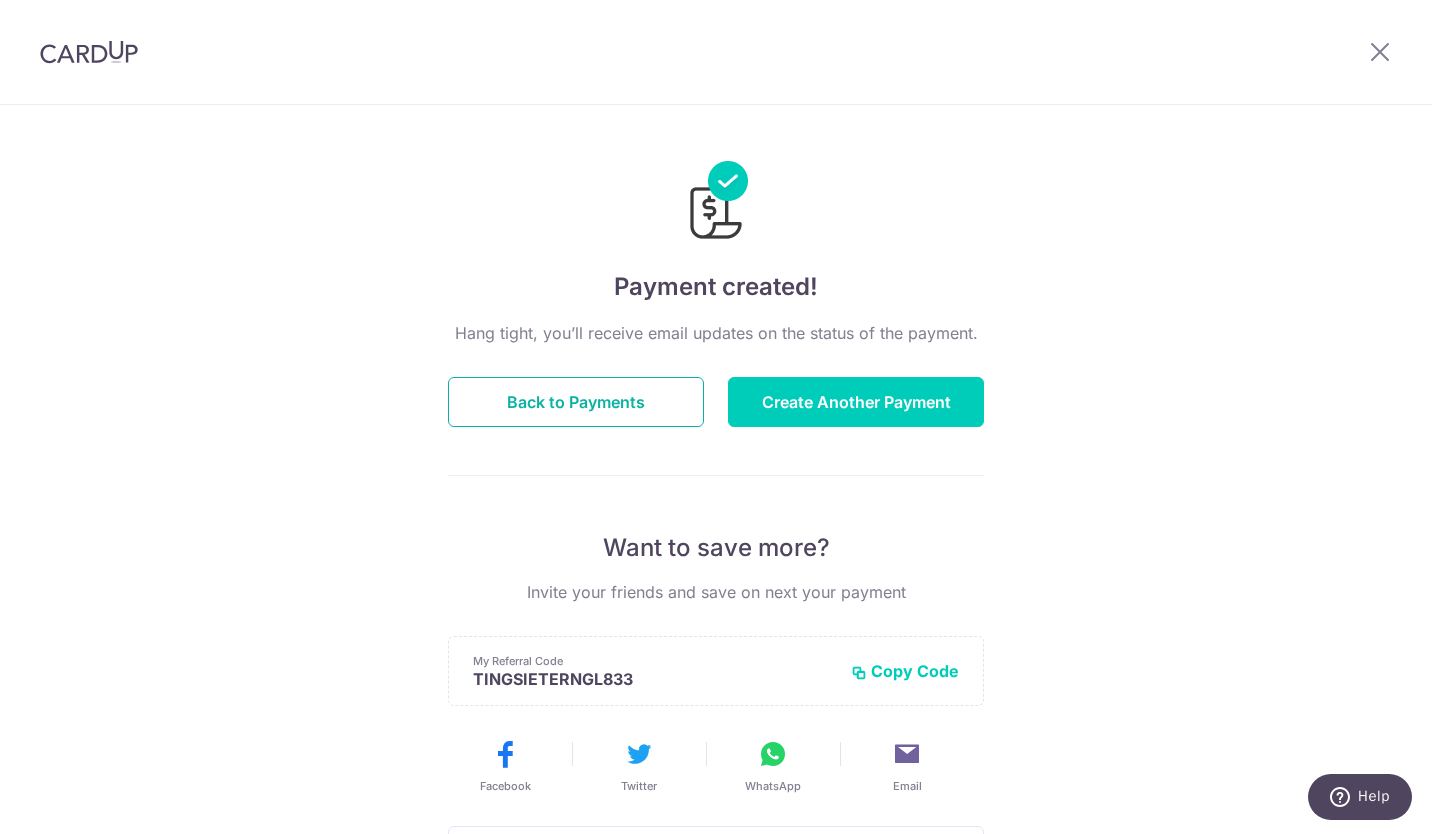 click on "Back to Payments" at bounding box center (576, 402) 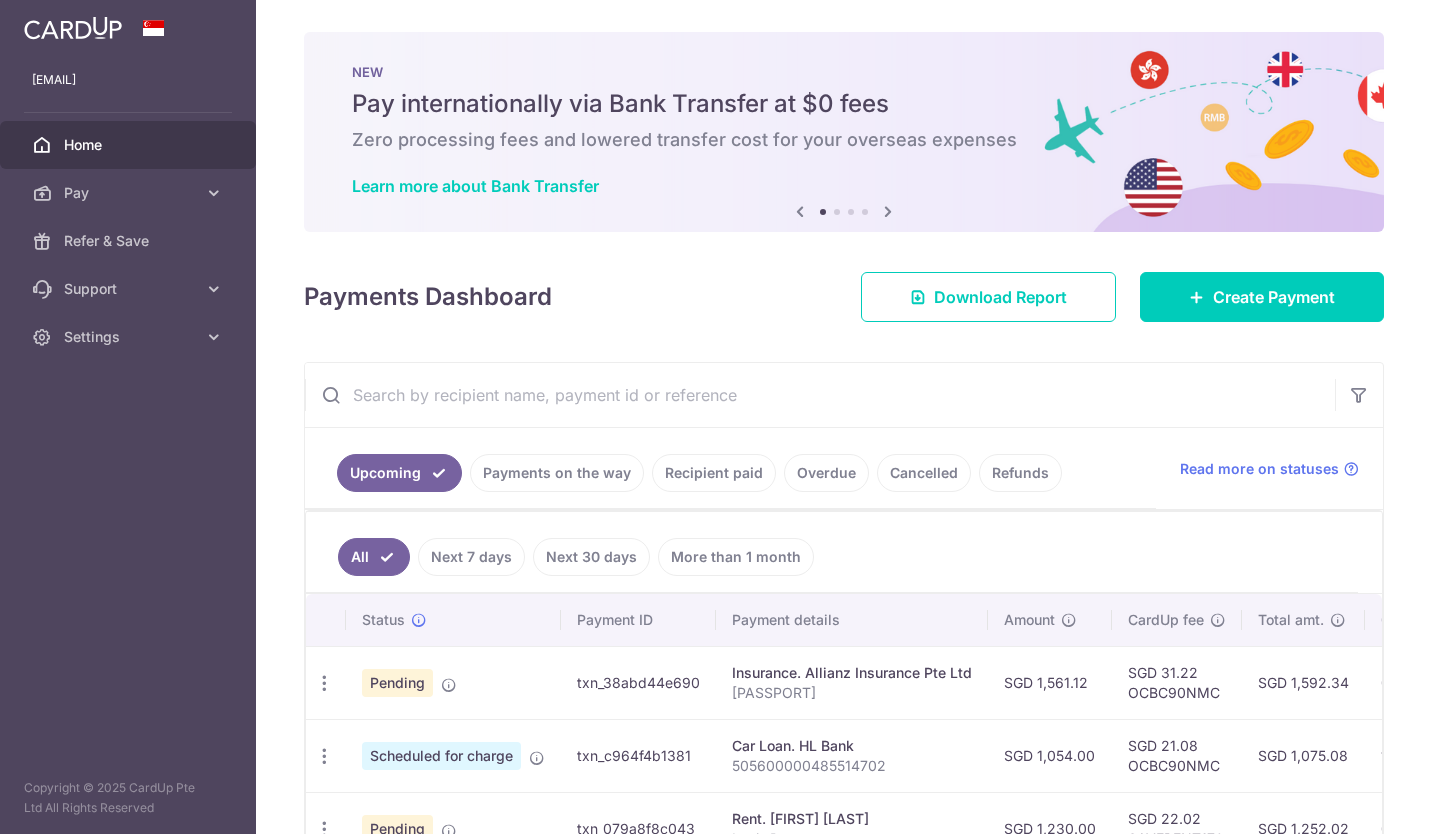 scroll, scrollTop: 0, scrollLeft: 0, axis: both 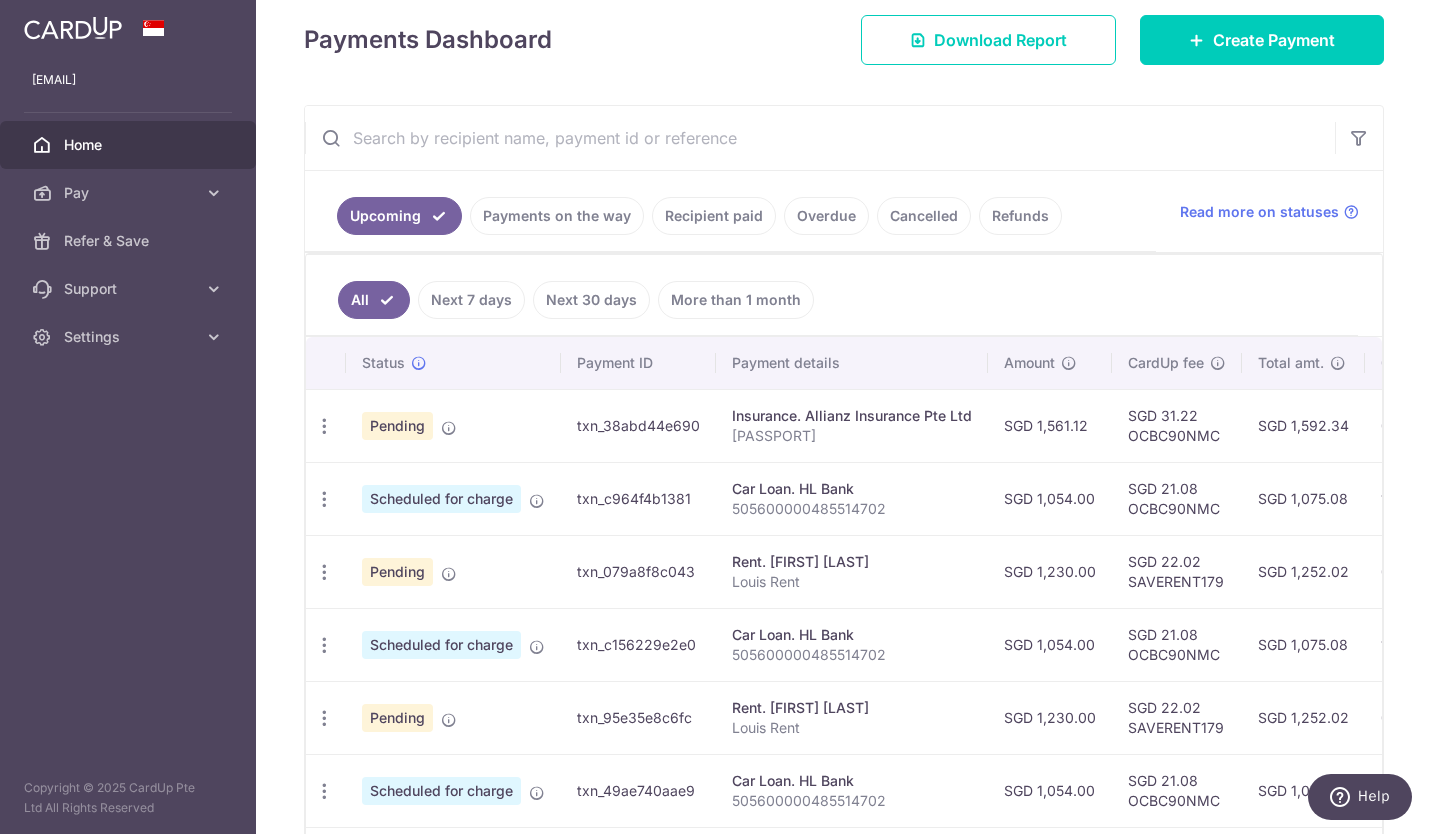 click at bounding box center [324, 426] 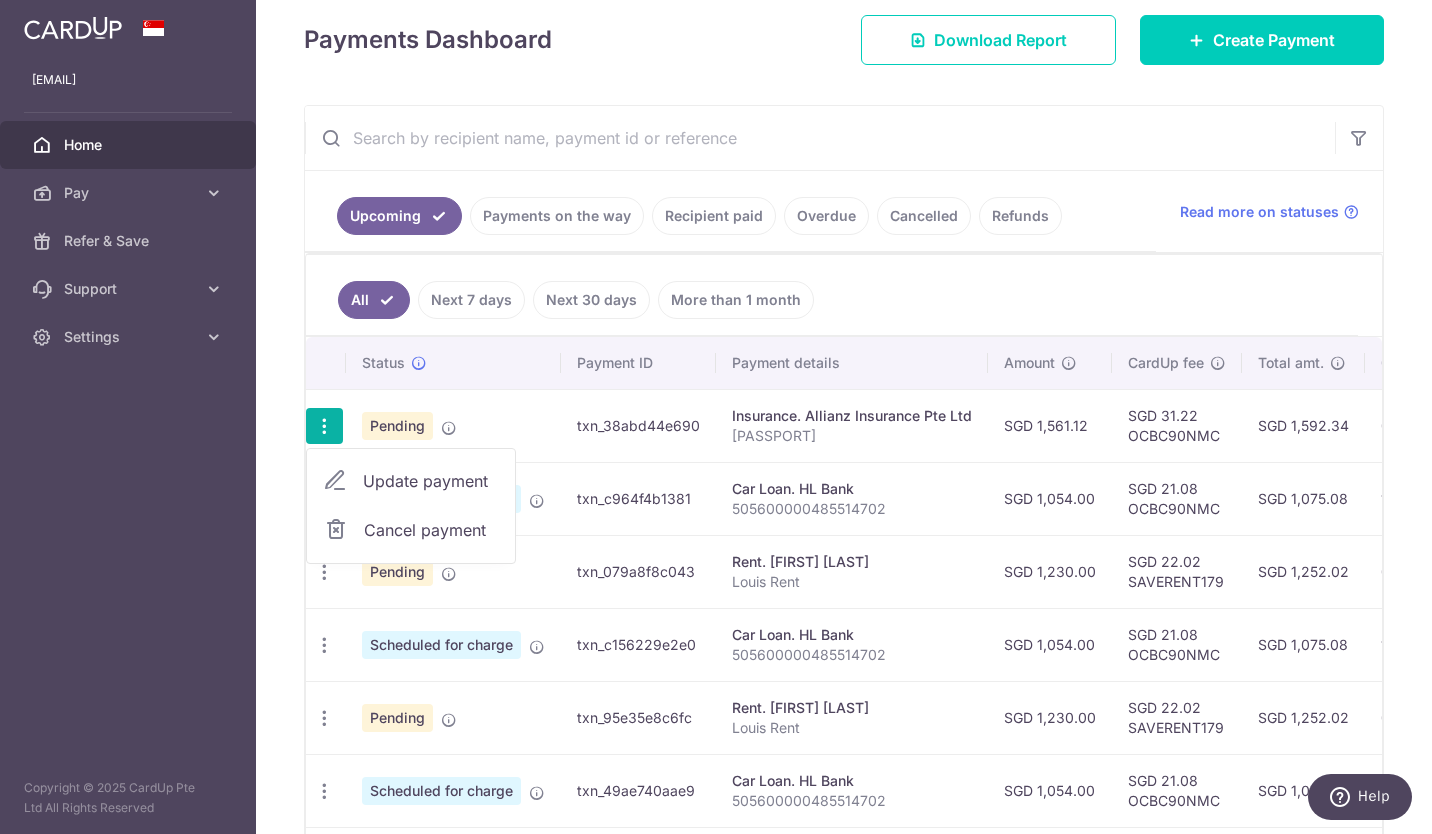 click on "Update payment" at bounding box center [431, 481] 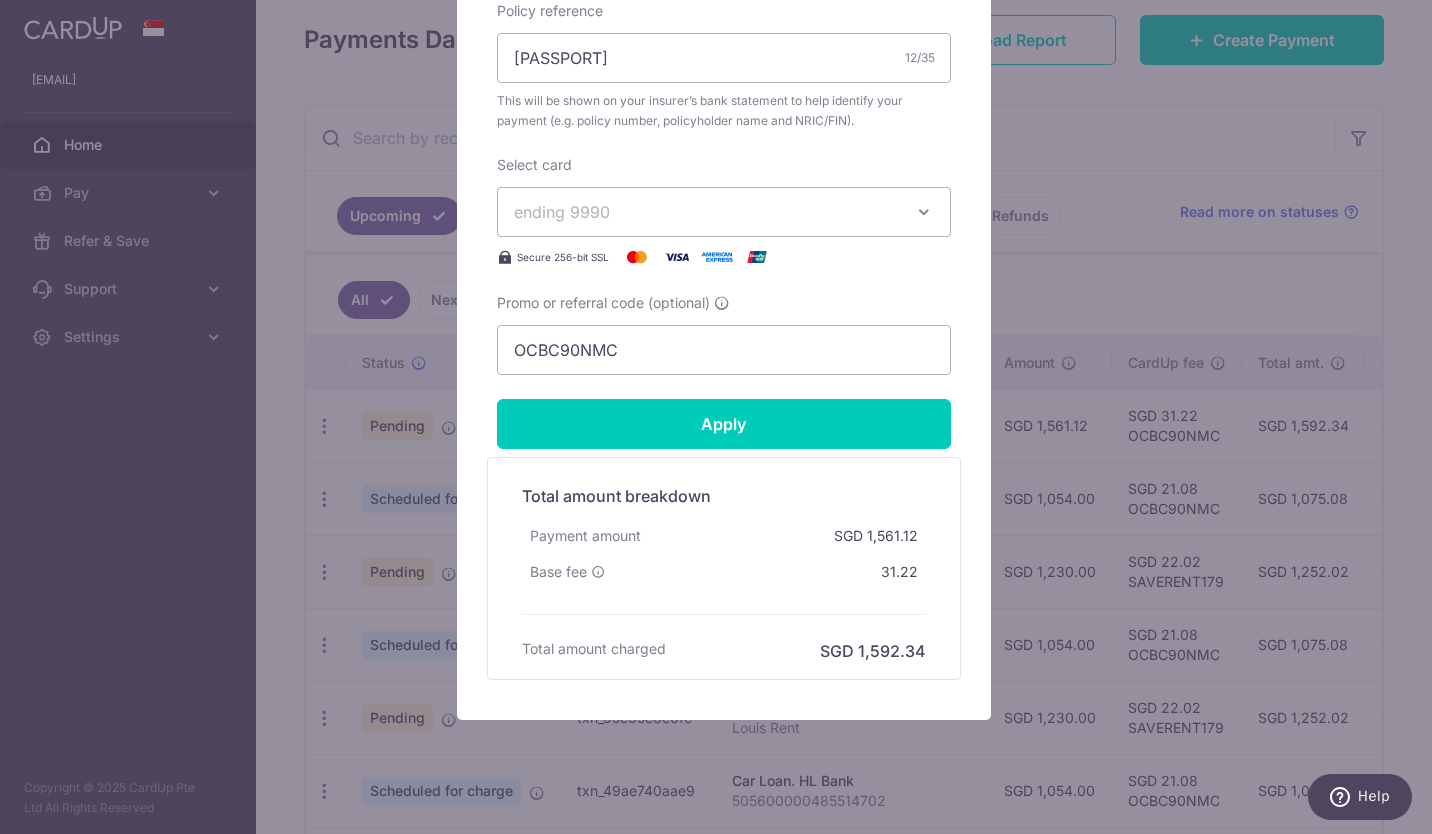 scroll, scrollTop: 787, scrollLeft: 0, axis: vertical 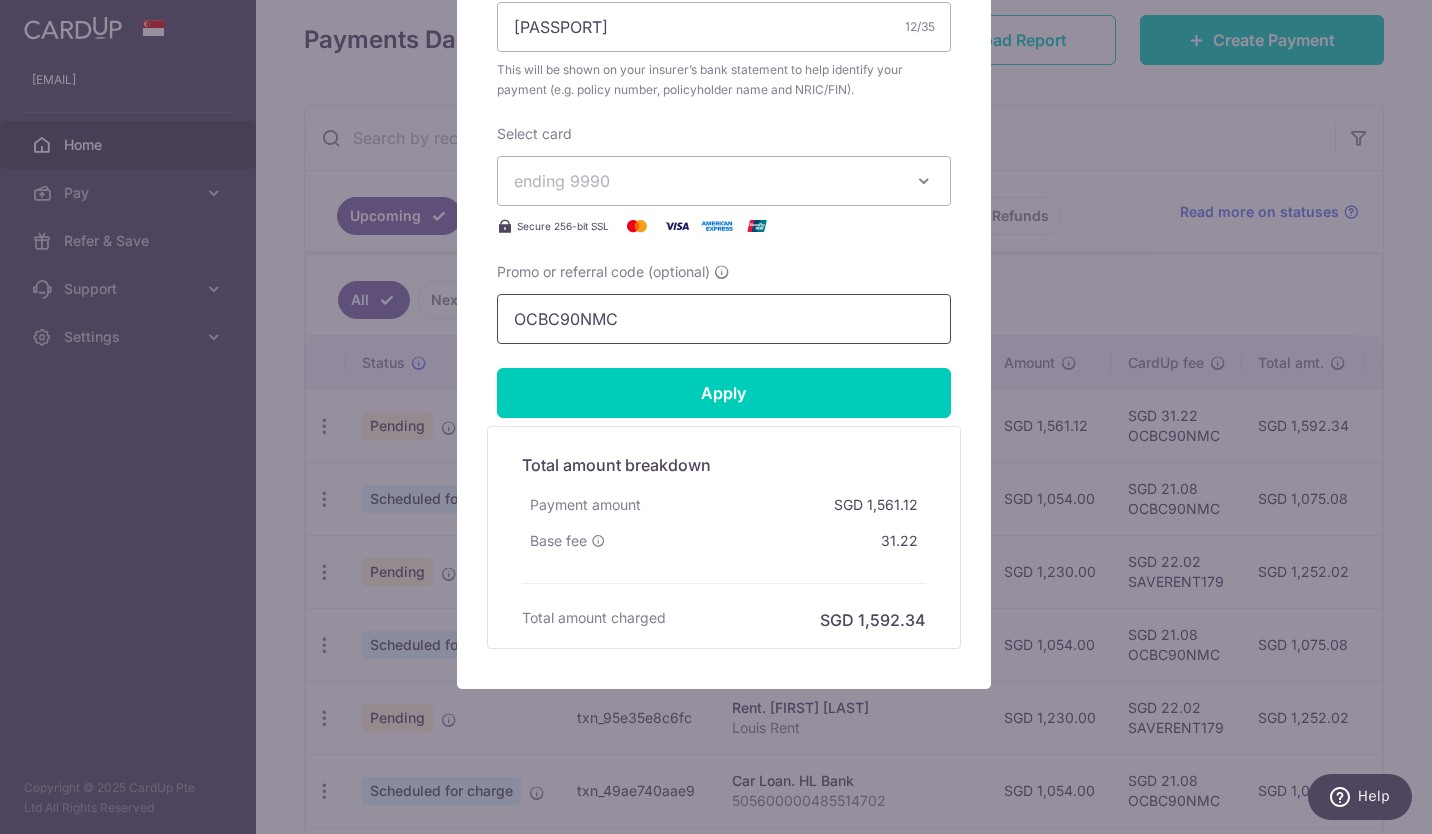 click on "OCBC90NMC" at bounding box center (724, 319) 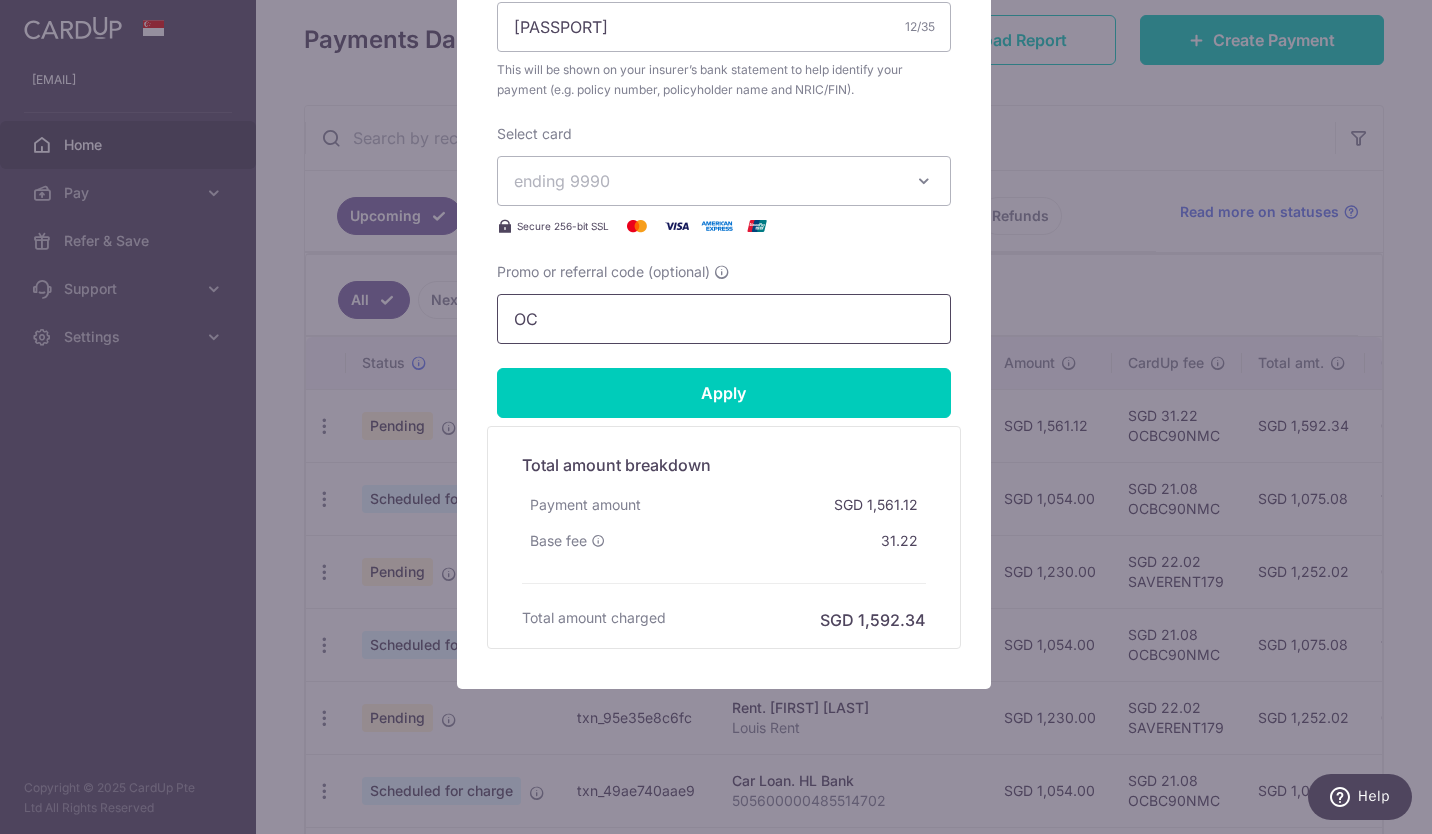 type on "O" 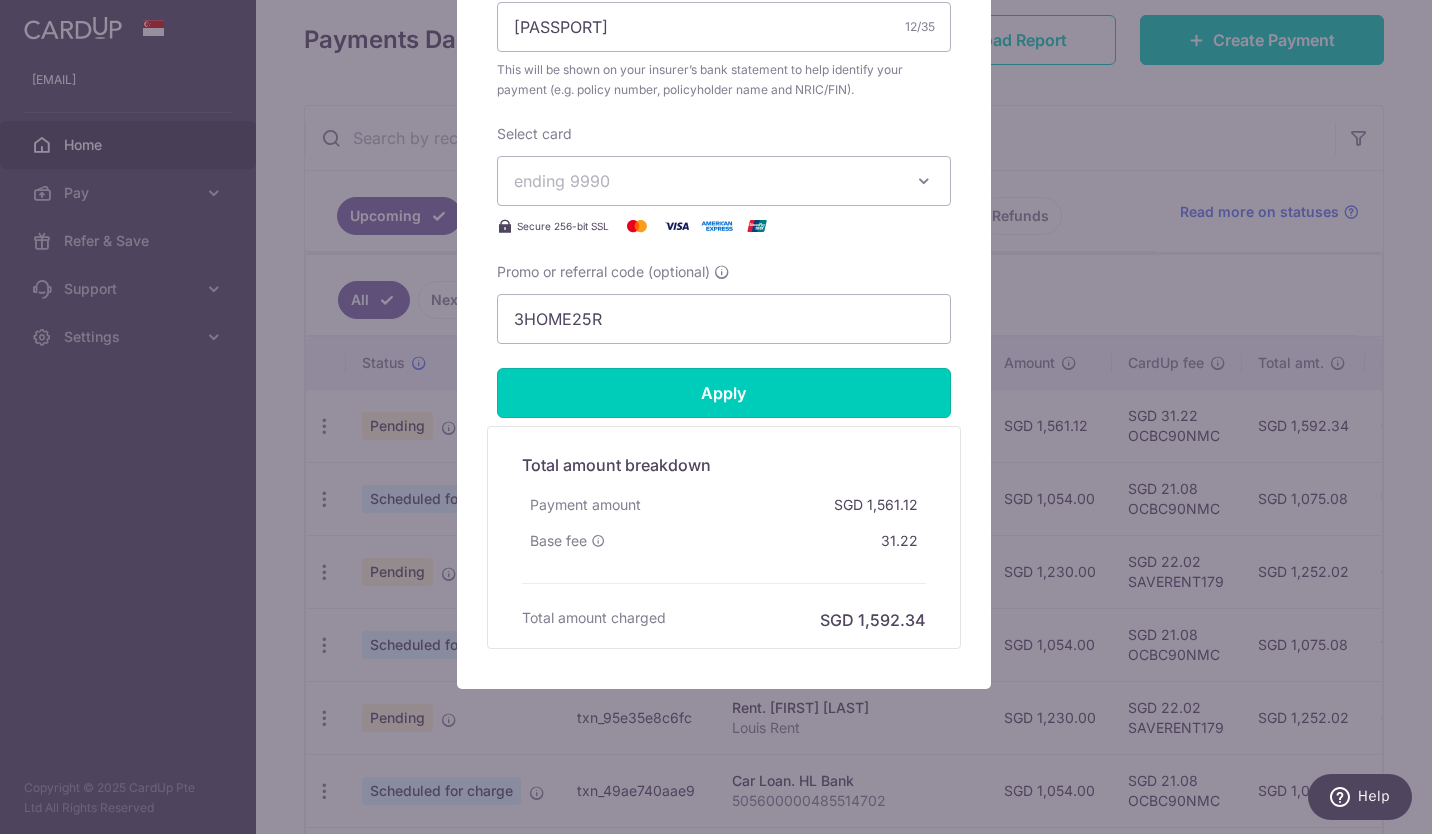 click on "Apply" at bounding box center [724, 393] 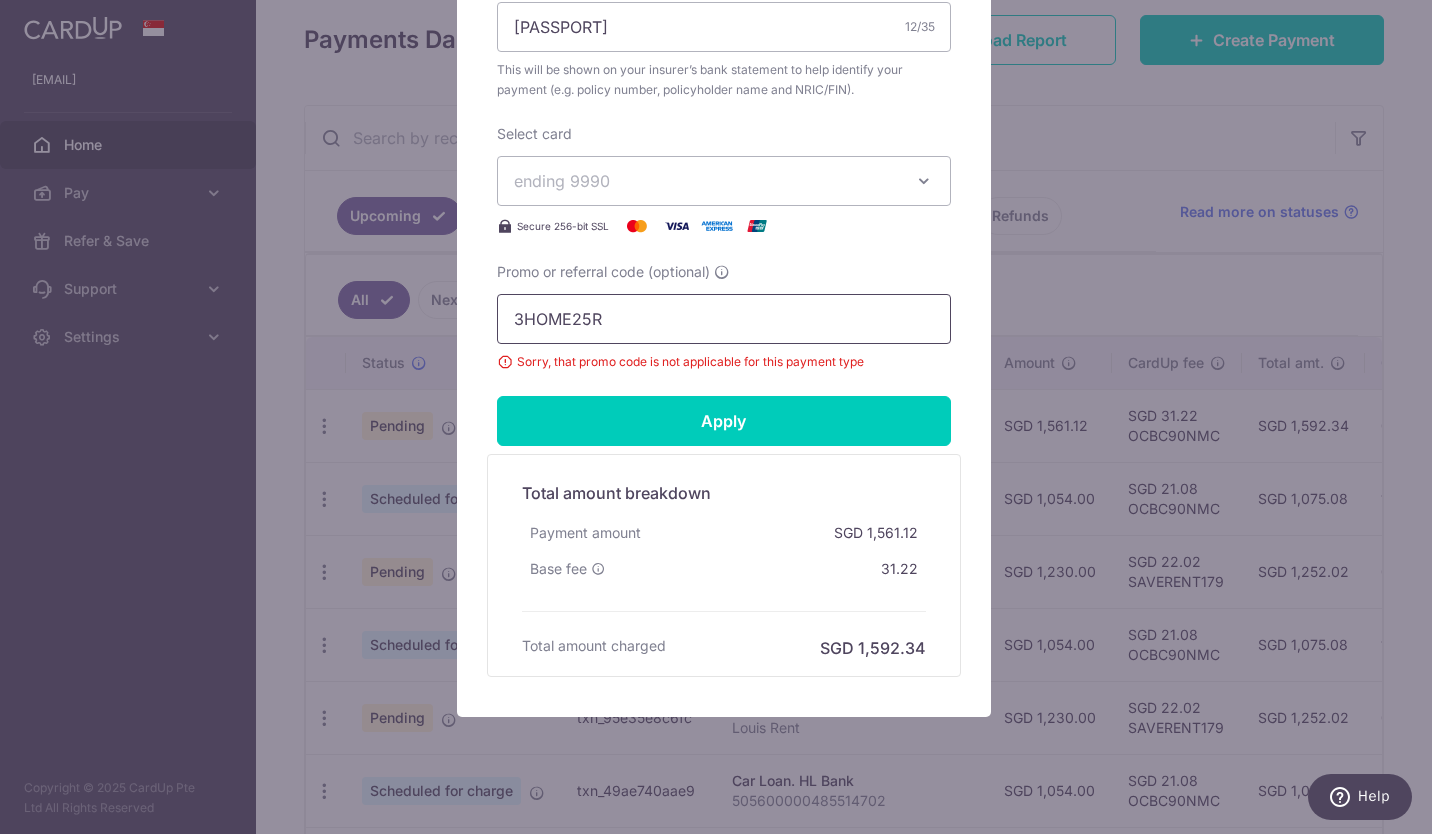 click on "3HOME25R" at bounding box center [724, 319] 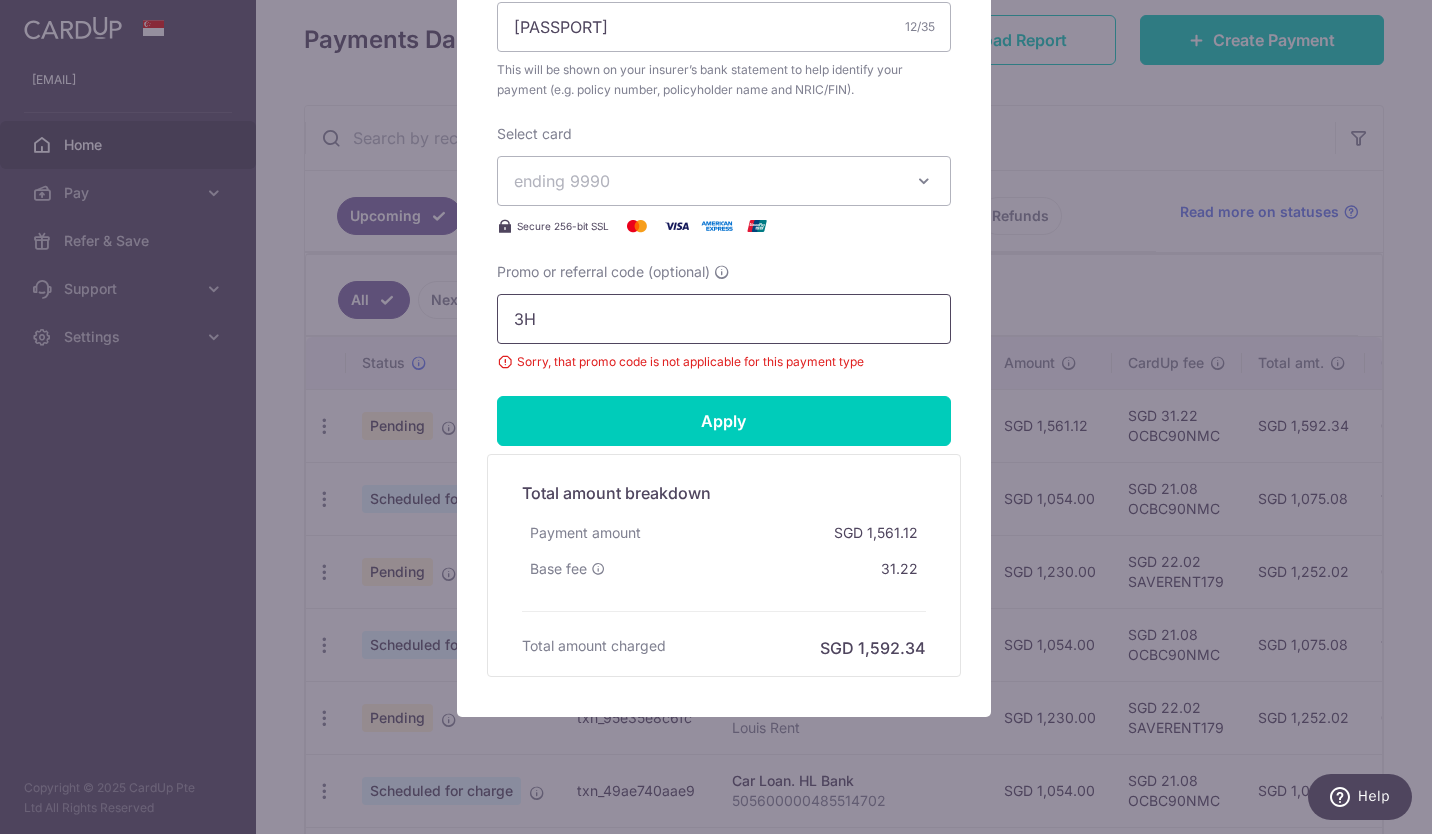 type on "3" 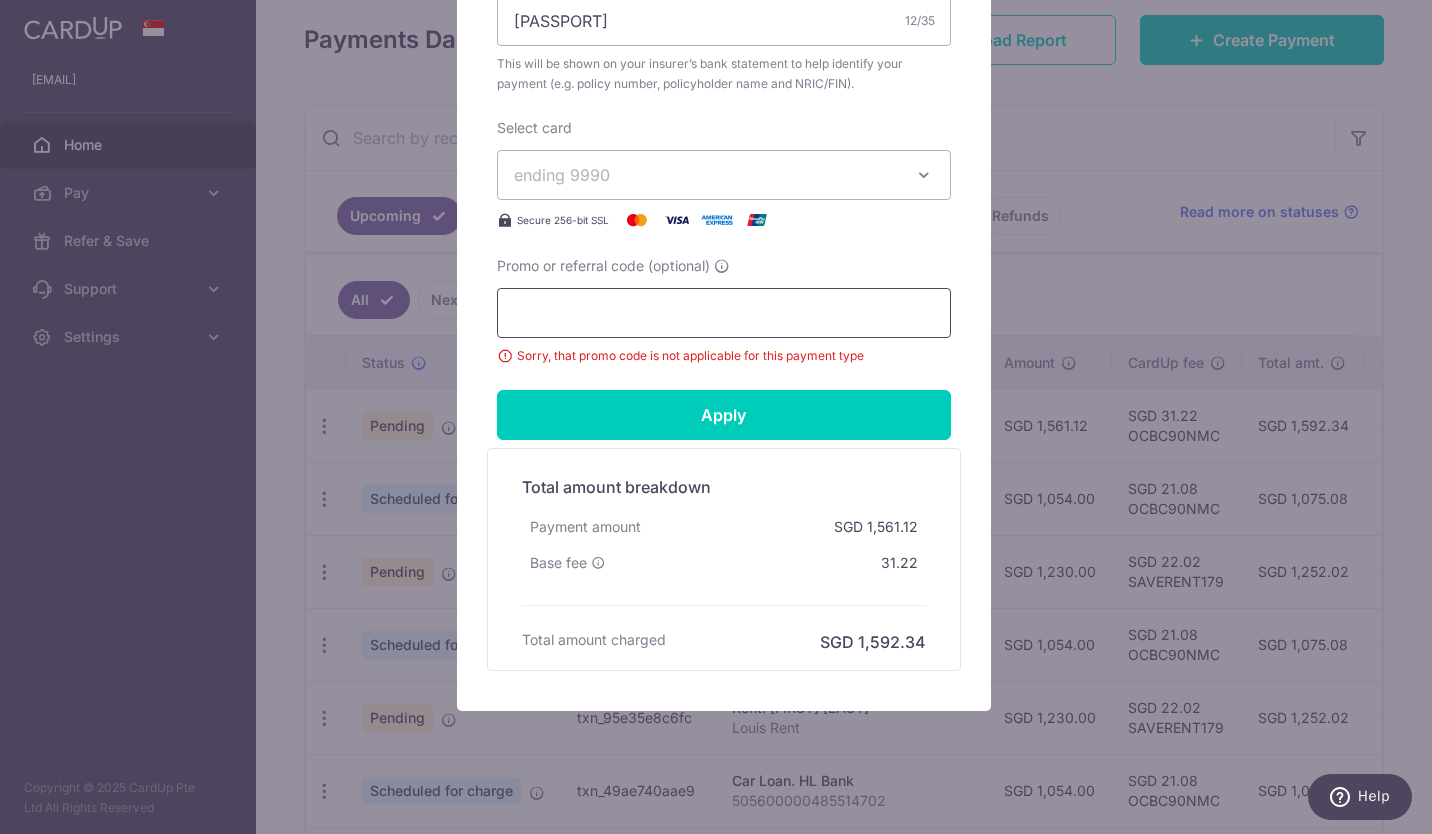 scroll, scrollTop: 791, scrollLeft: 0, axis: vertical 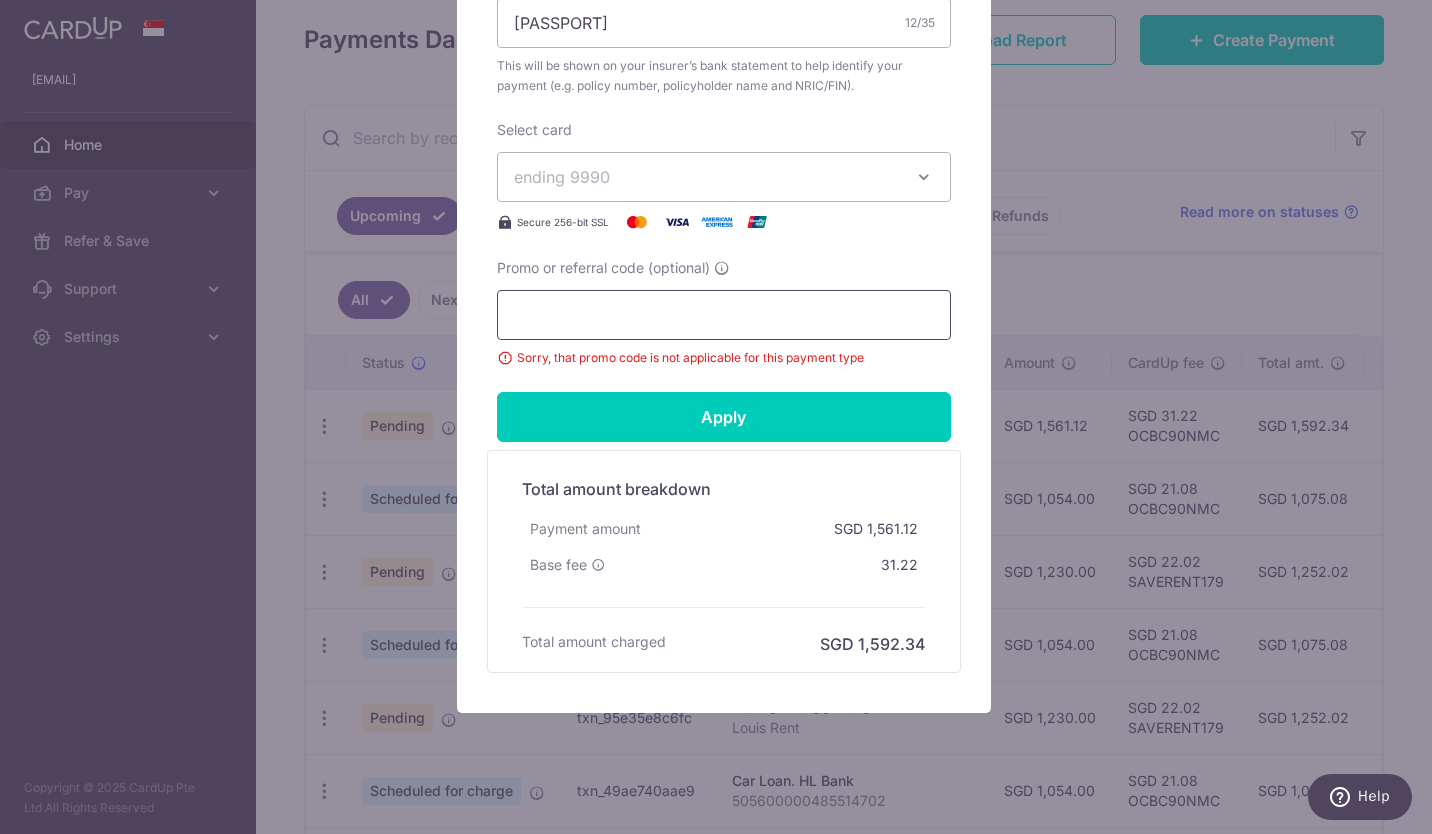 paste on "OCBC90N155" 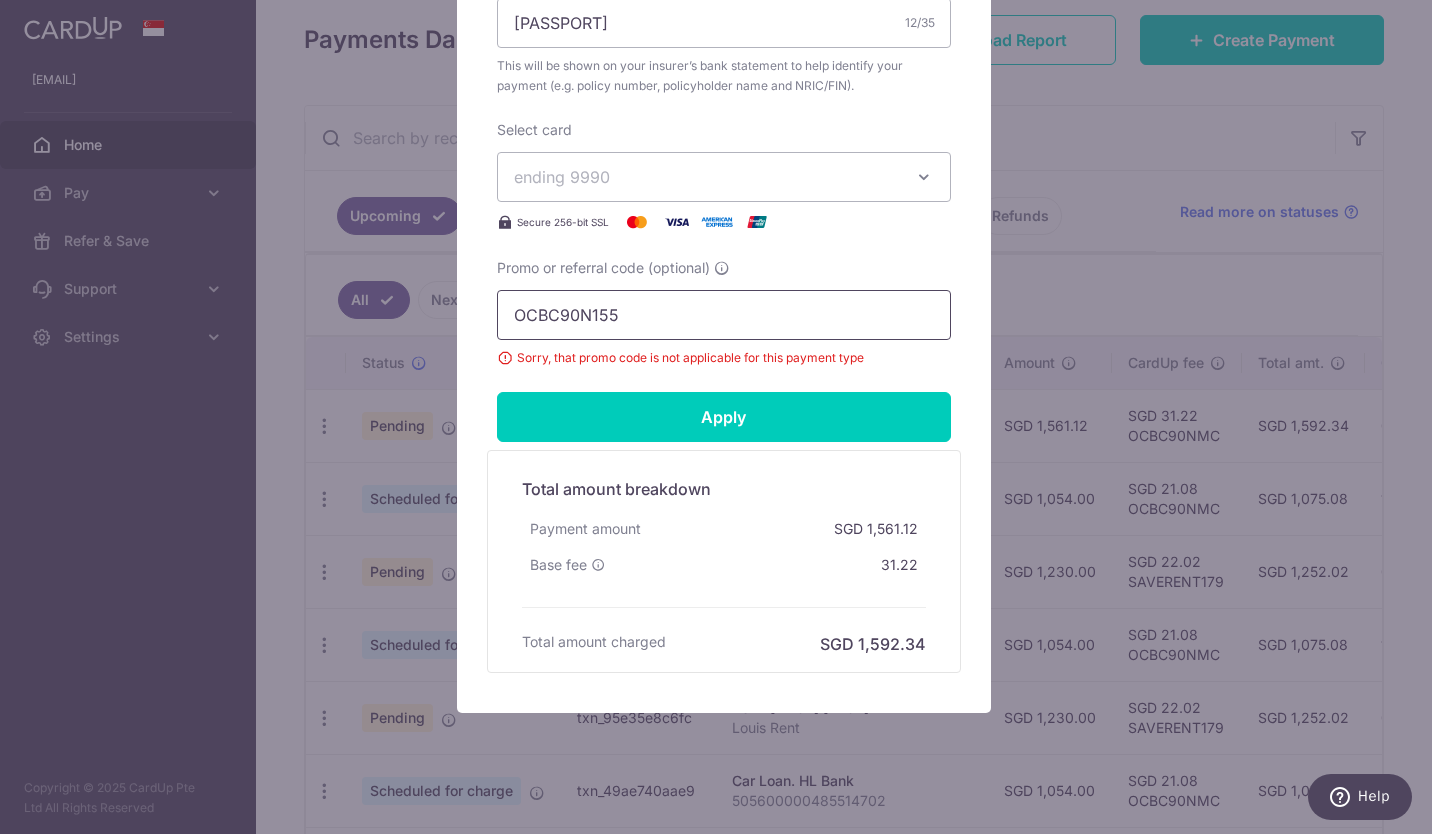 type on "OCBC90N155" 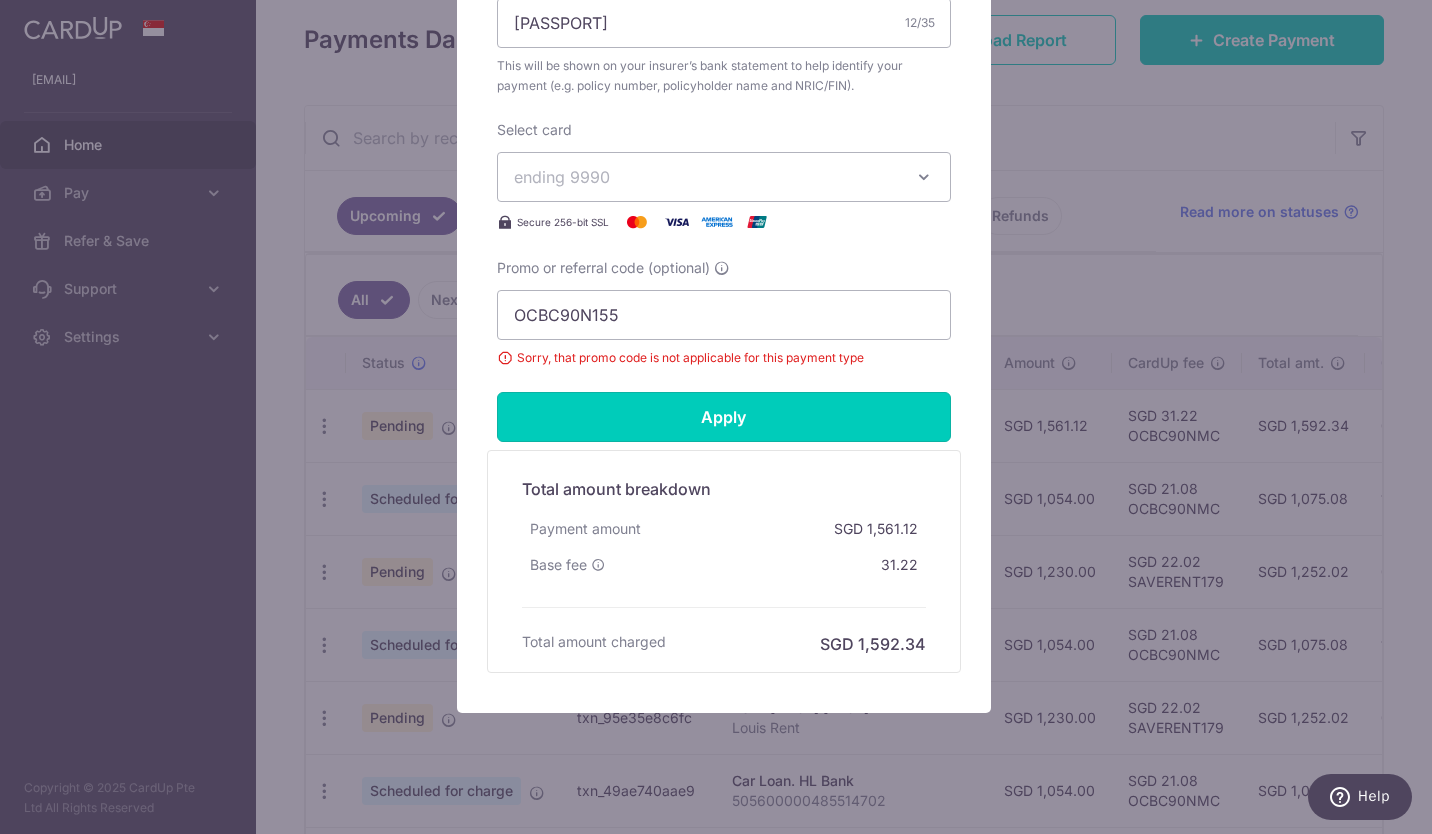 click on "Apply" at bounding box center [724, 417] 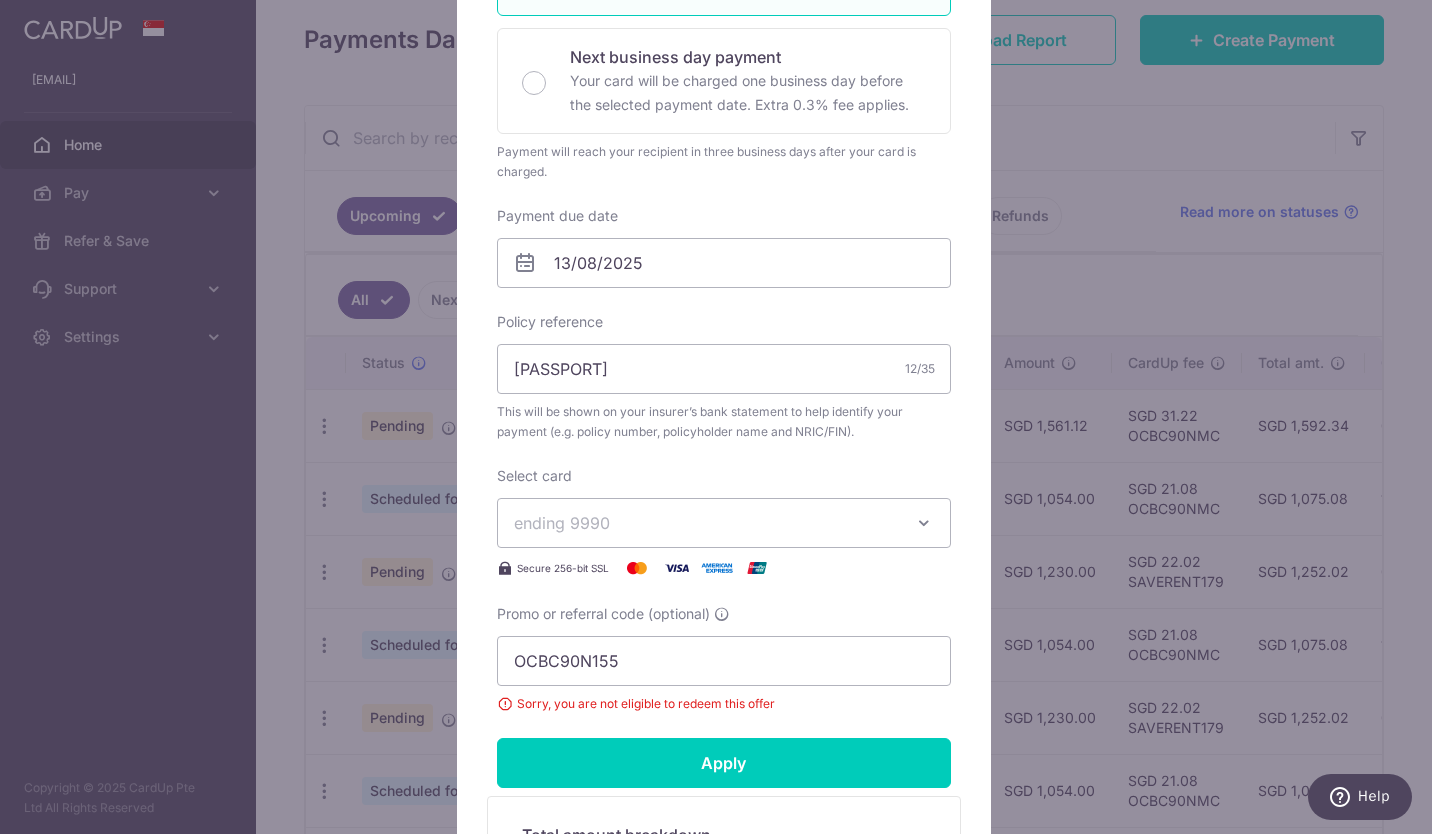 scroll, scrollTop: 461, scrollLeft: 0, axis: vertical 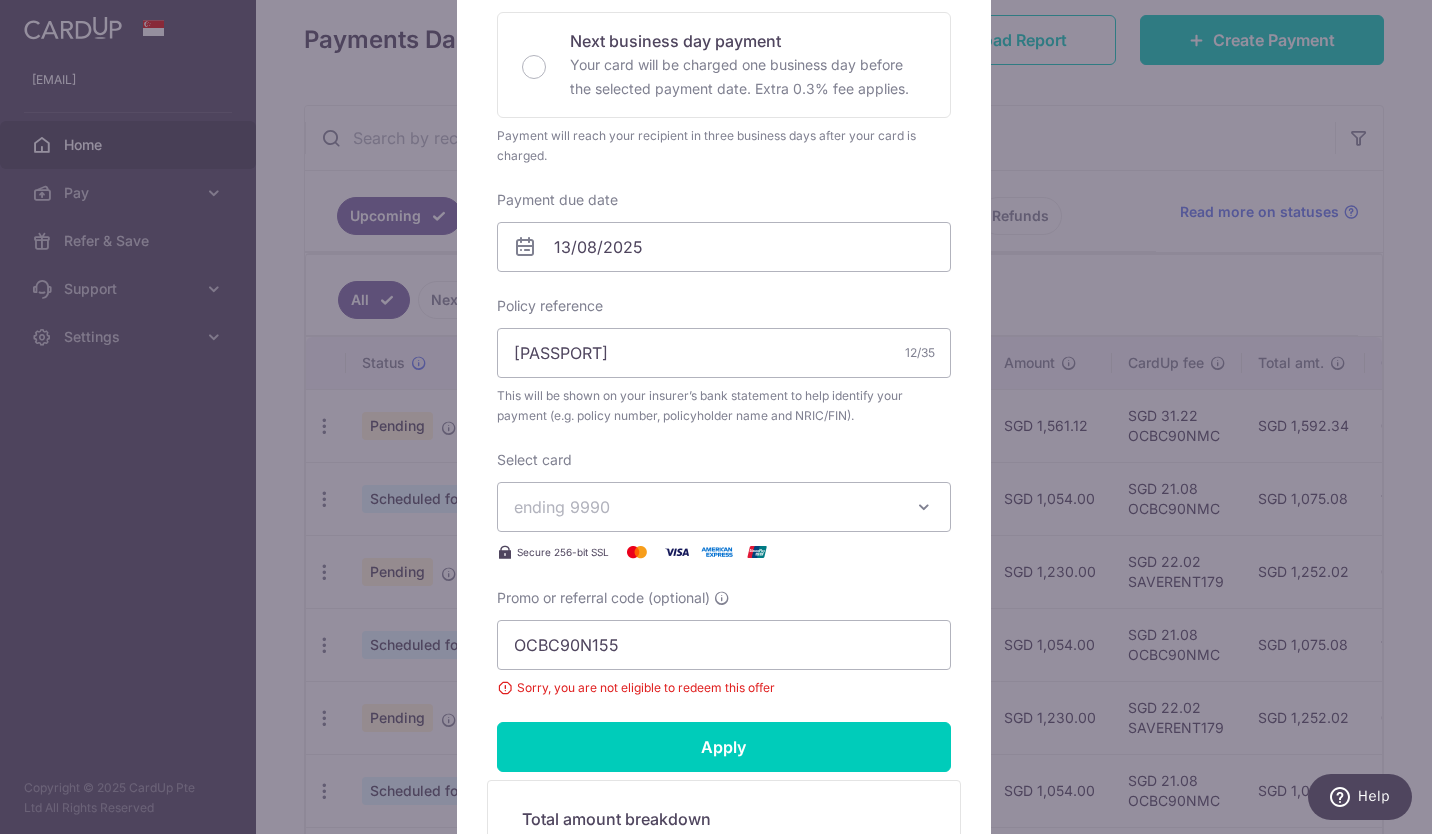 click on "Edit payment
By clicking apply,  you will make changes to all   payments to  Allianz Insurance Pte Ltd  scheduled from
.
By clicking below, you confirm you are editing this payment to  Allianz Insurance Pte Ltd  on
13/08/2025 .
1,561.12" at bounding box center (716, 417) 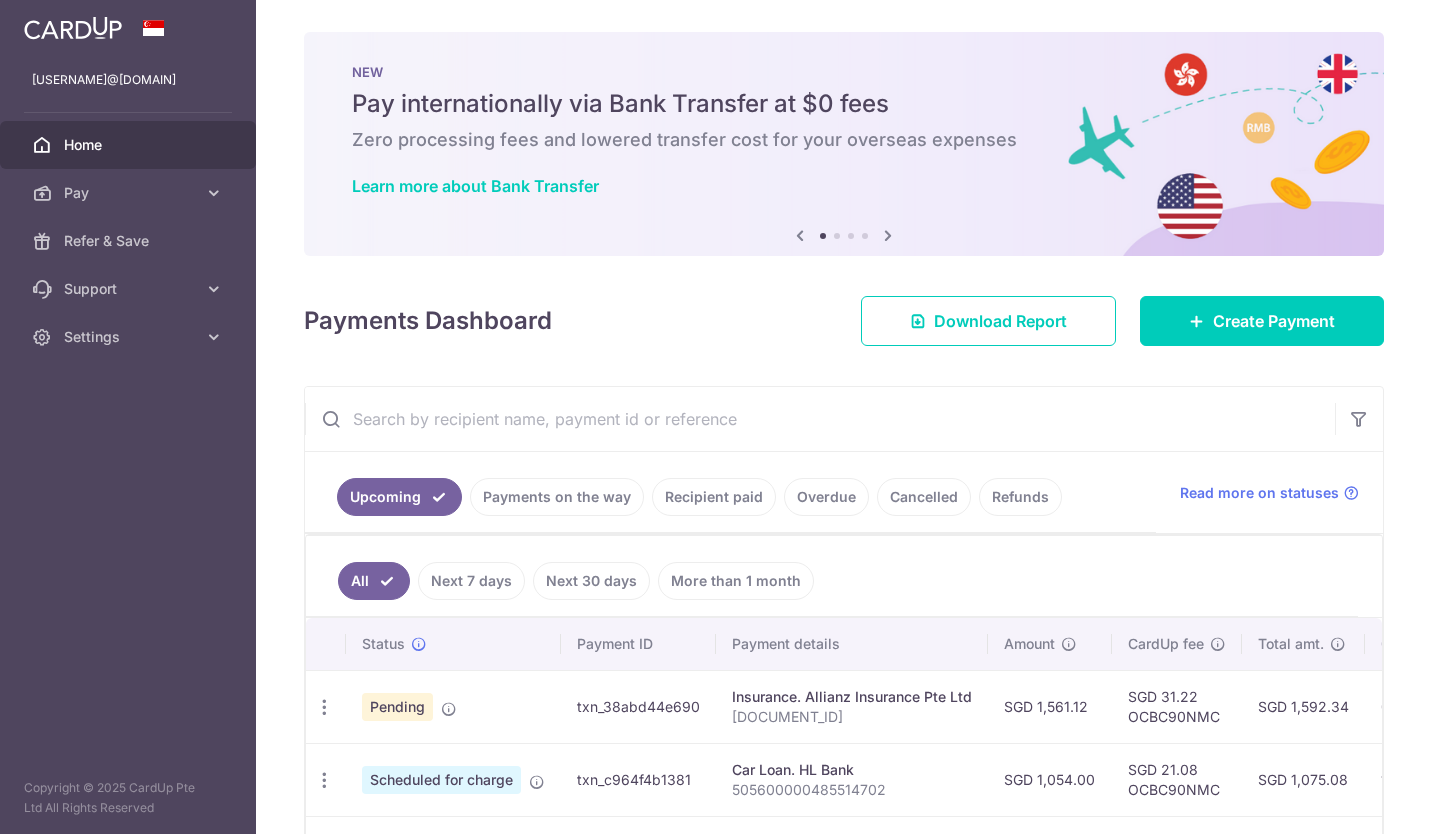 scroll, scrollTop: 0, scrollLeft: 0, axis: both 